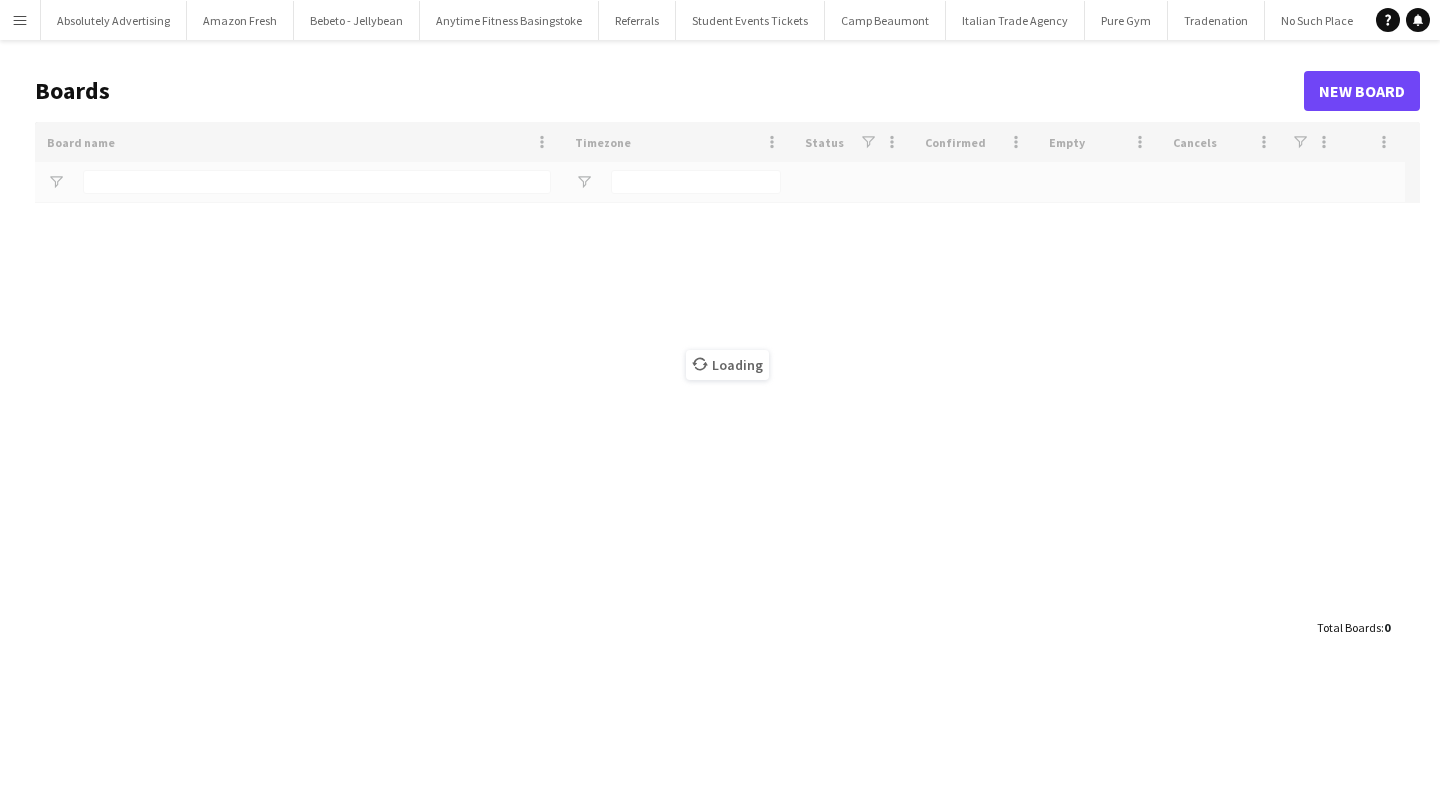 scroll, scrollTop: 0, scrollLeft: 0, axis: both 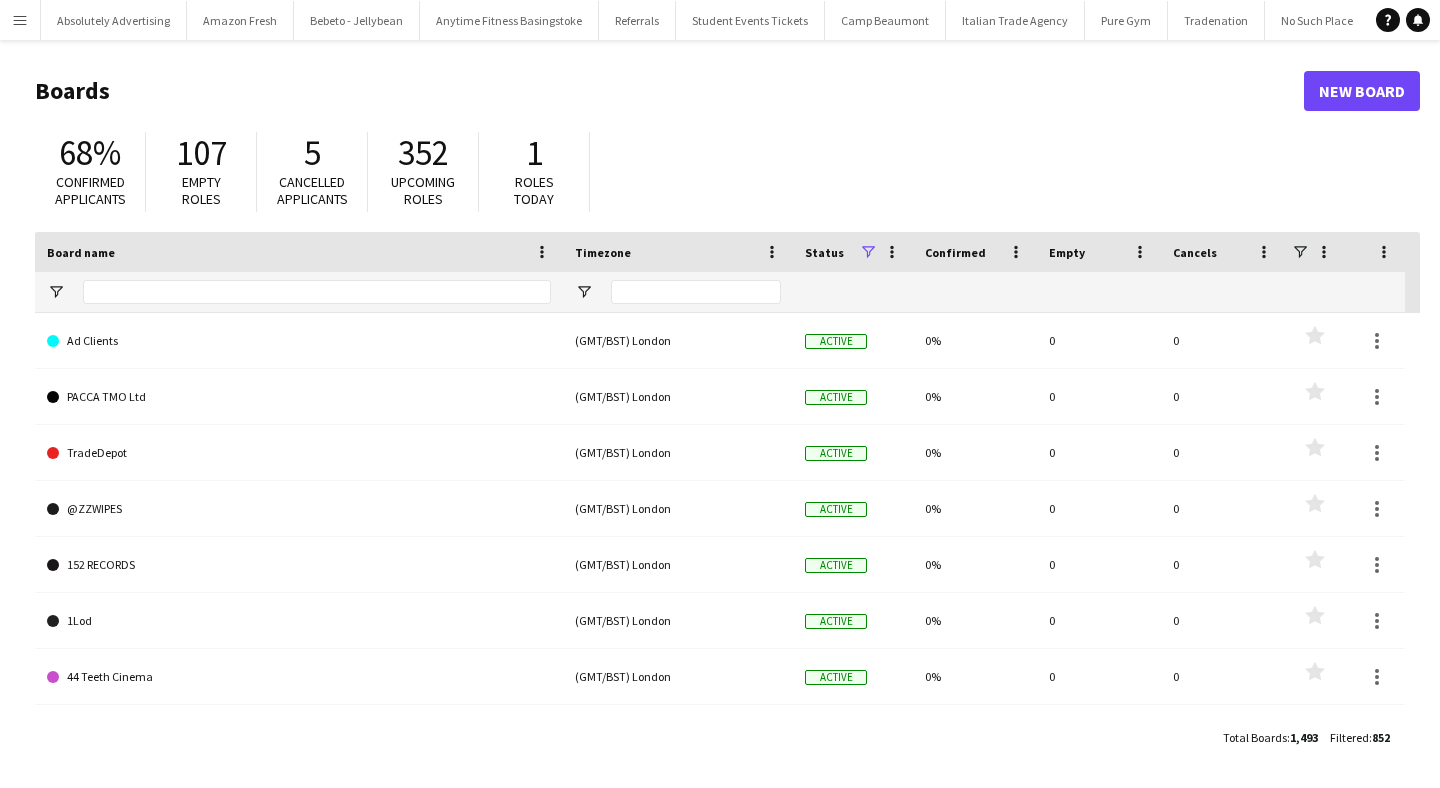 click on "Menu" at bounding box center [20, 20] 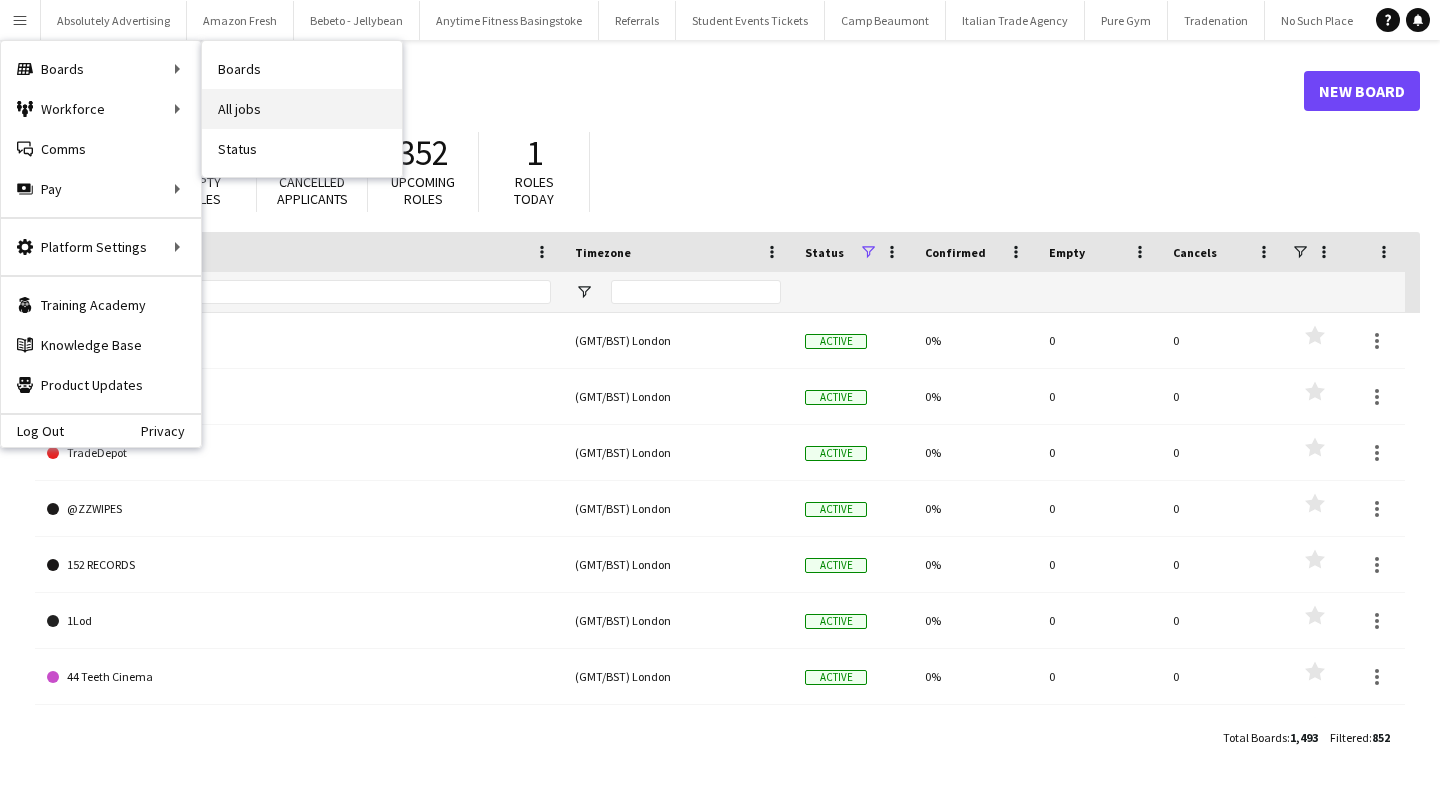 click on "All jobs" at bounding box center [302, 109] 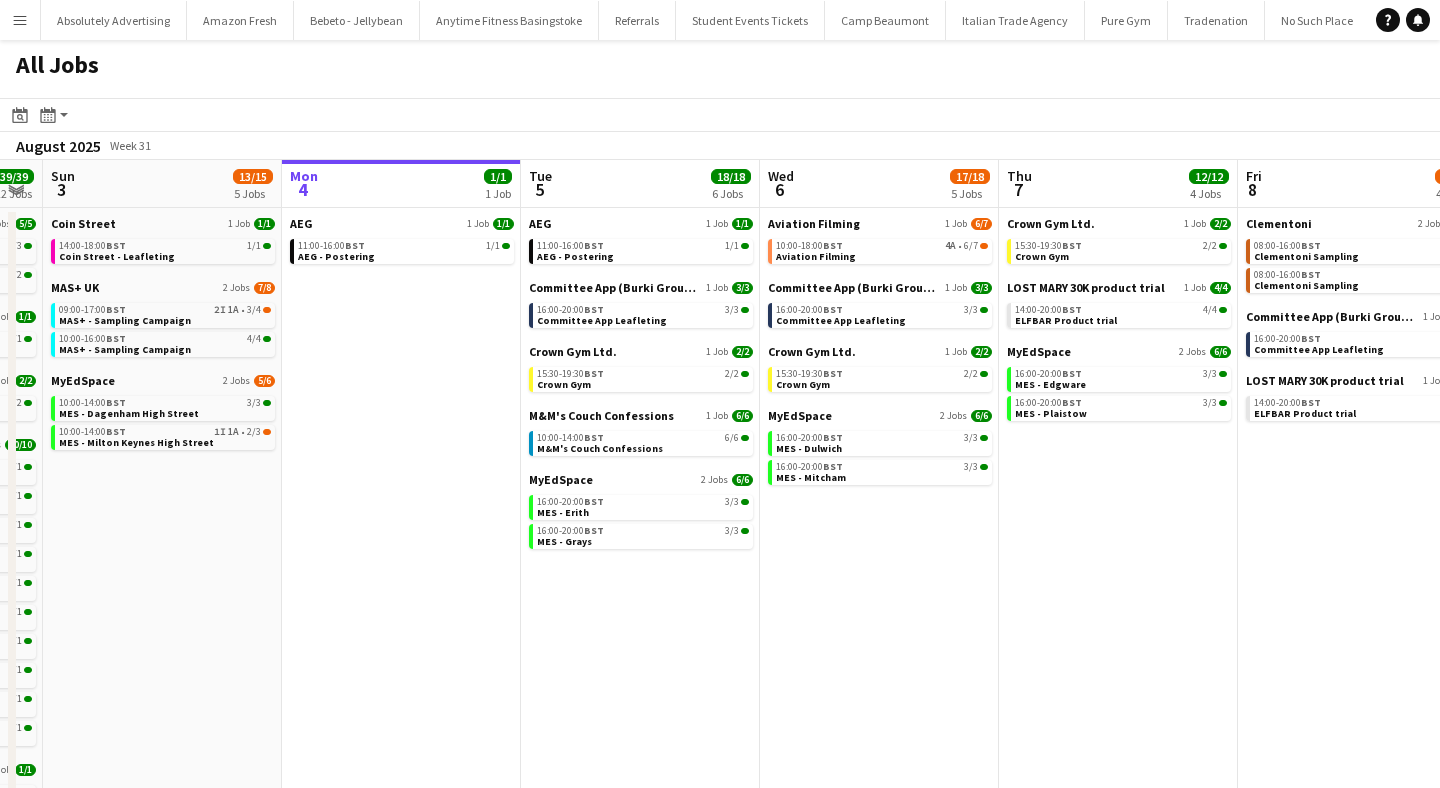 scroll, scrollTop: 0, scrollLeft: 434, axis: horizontal 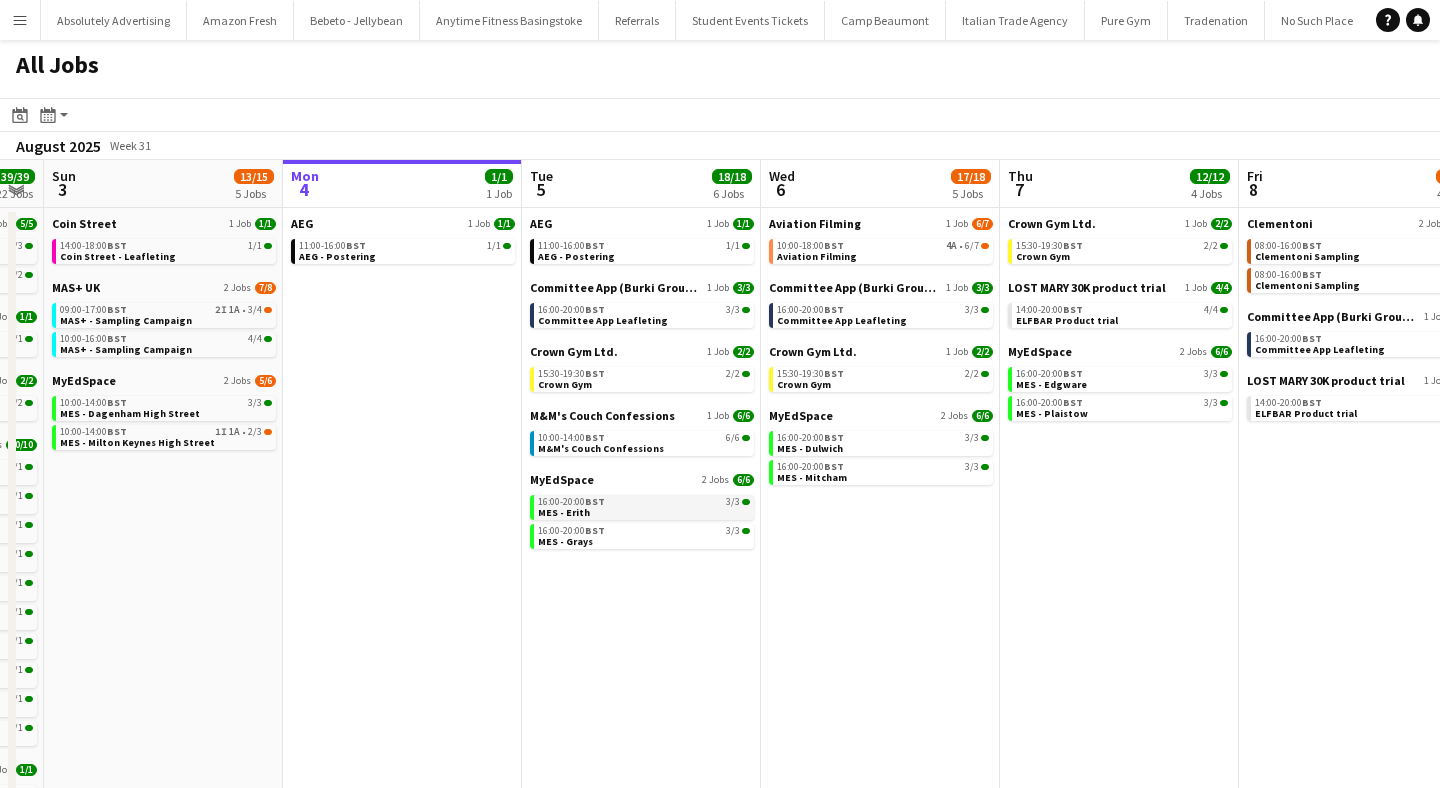 click on "16:00-20:00    BST   3/3" at bounding box center (644, 502) 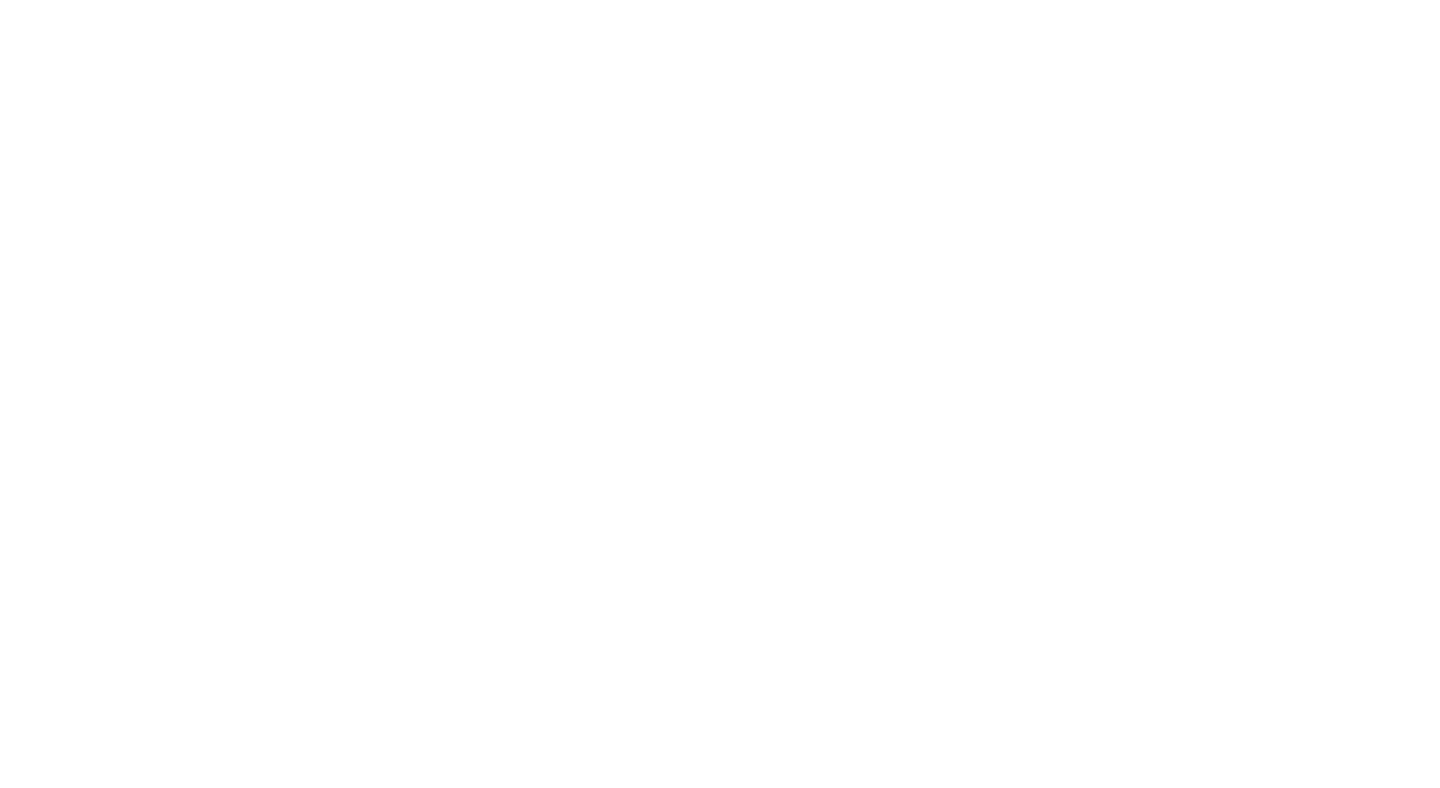 scroll, scrollTop: 0, scrollLeft: 0, axis: both 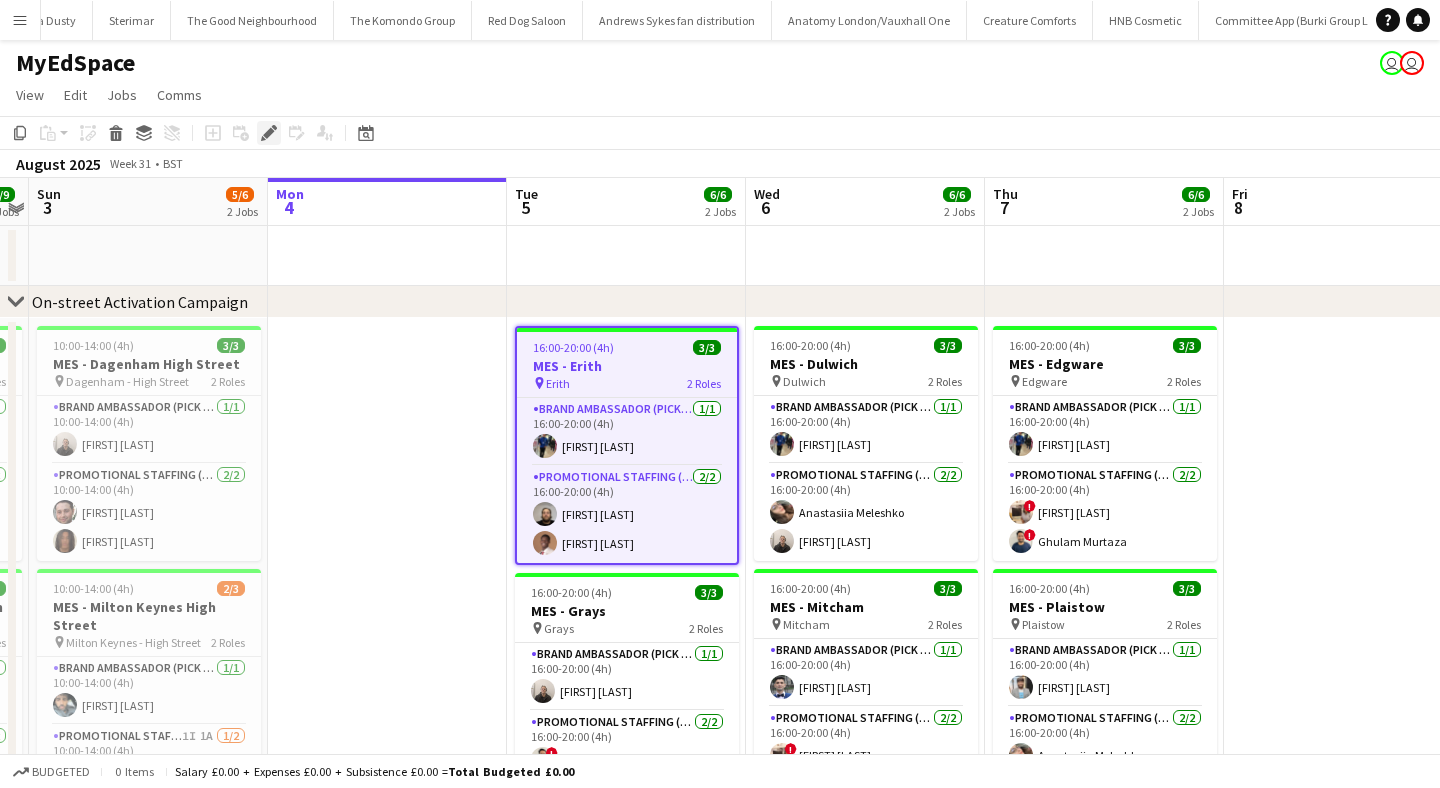click 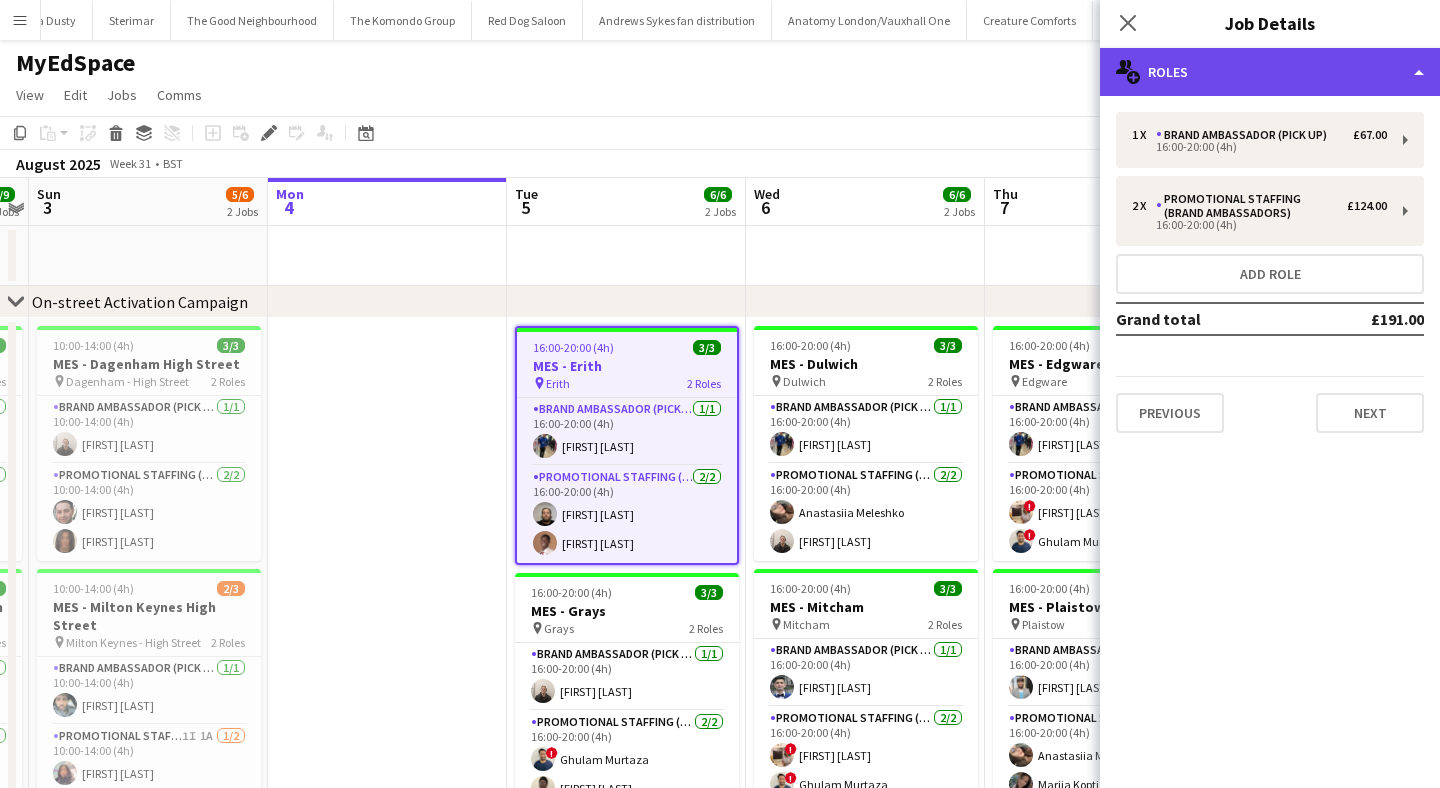 click on "multiple-users-add
Roles" 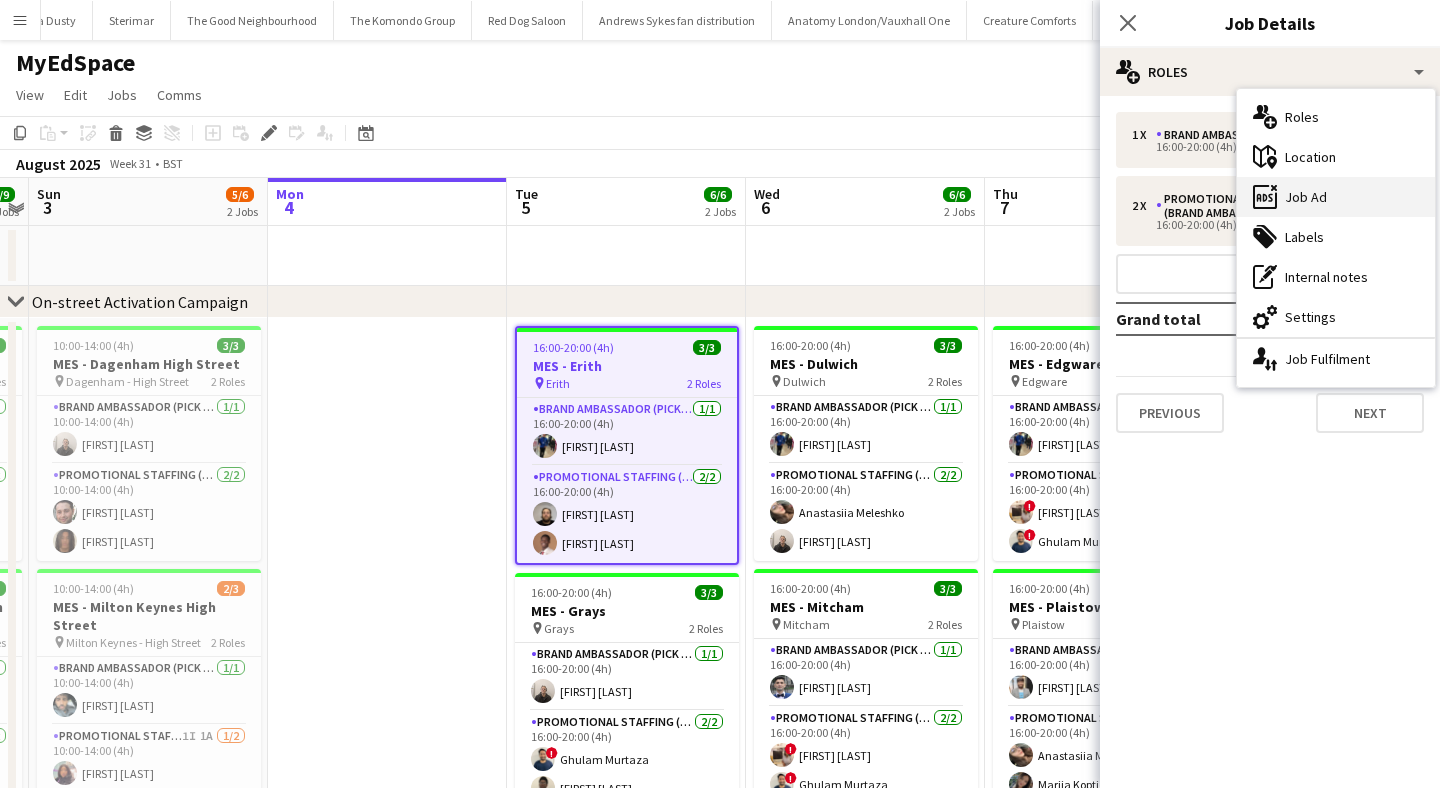 click on "ads-window
Job Ad" at bounding box center [1336, 197] 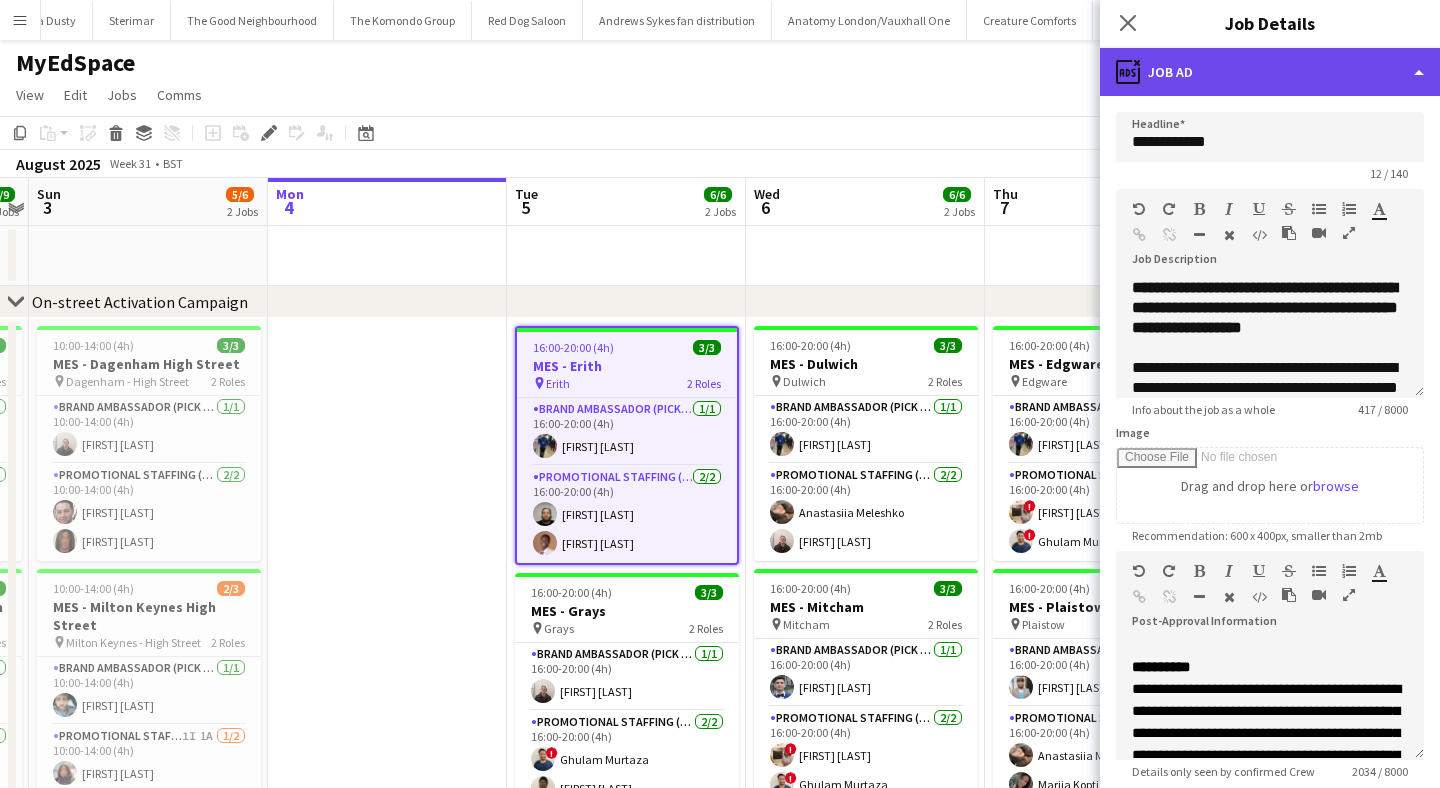 click on "ads-window
Job Ad" 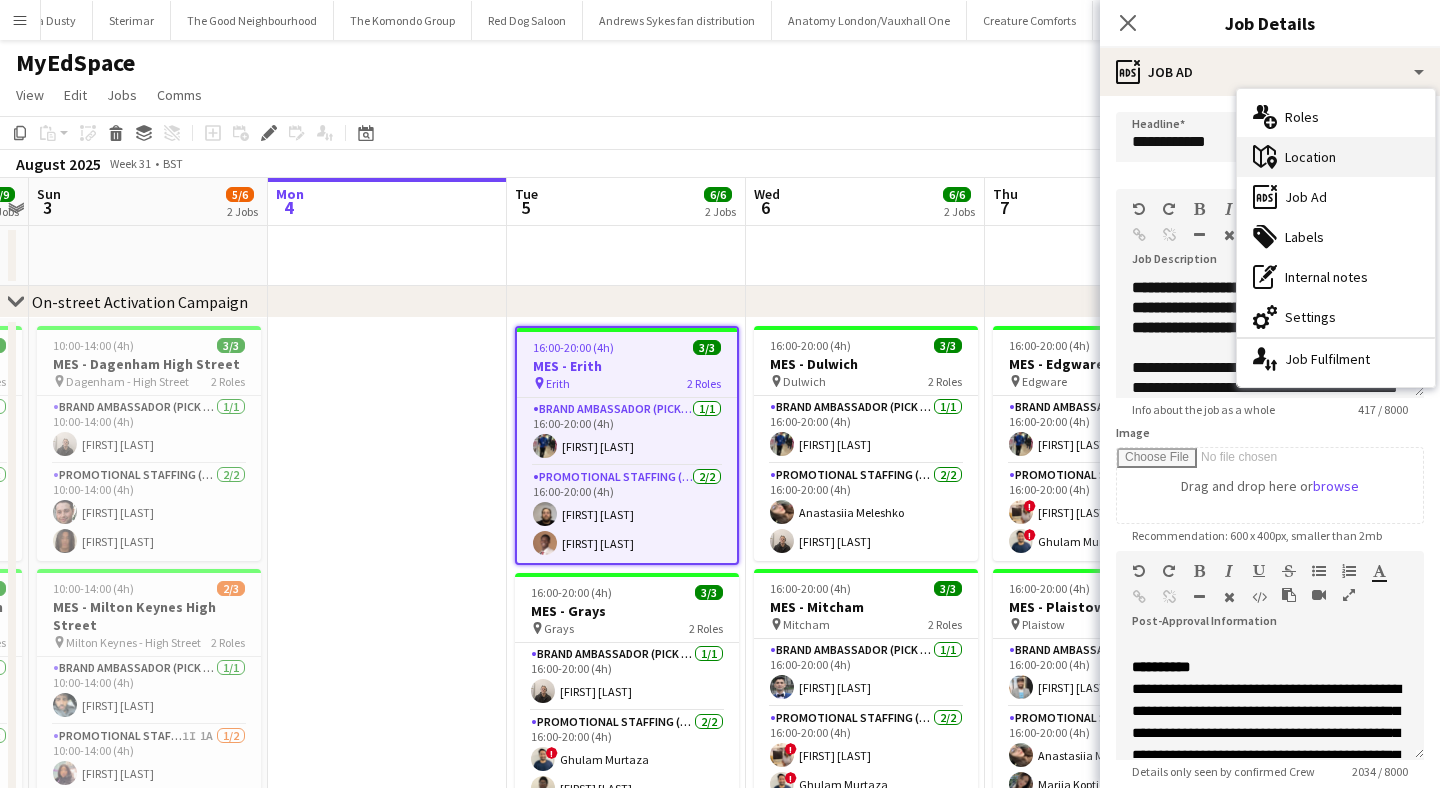 click on "maps-pin-1
Location" at bounding box center (1336, 157) 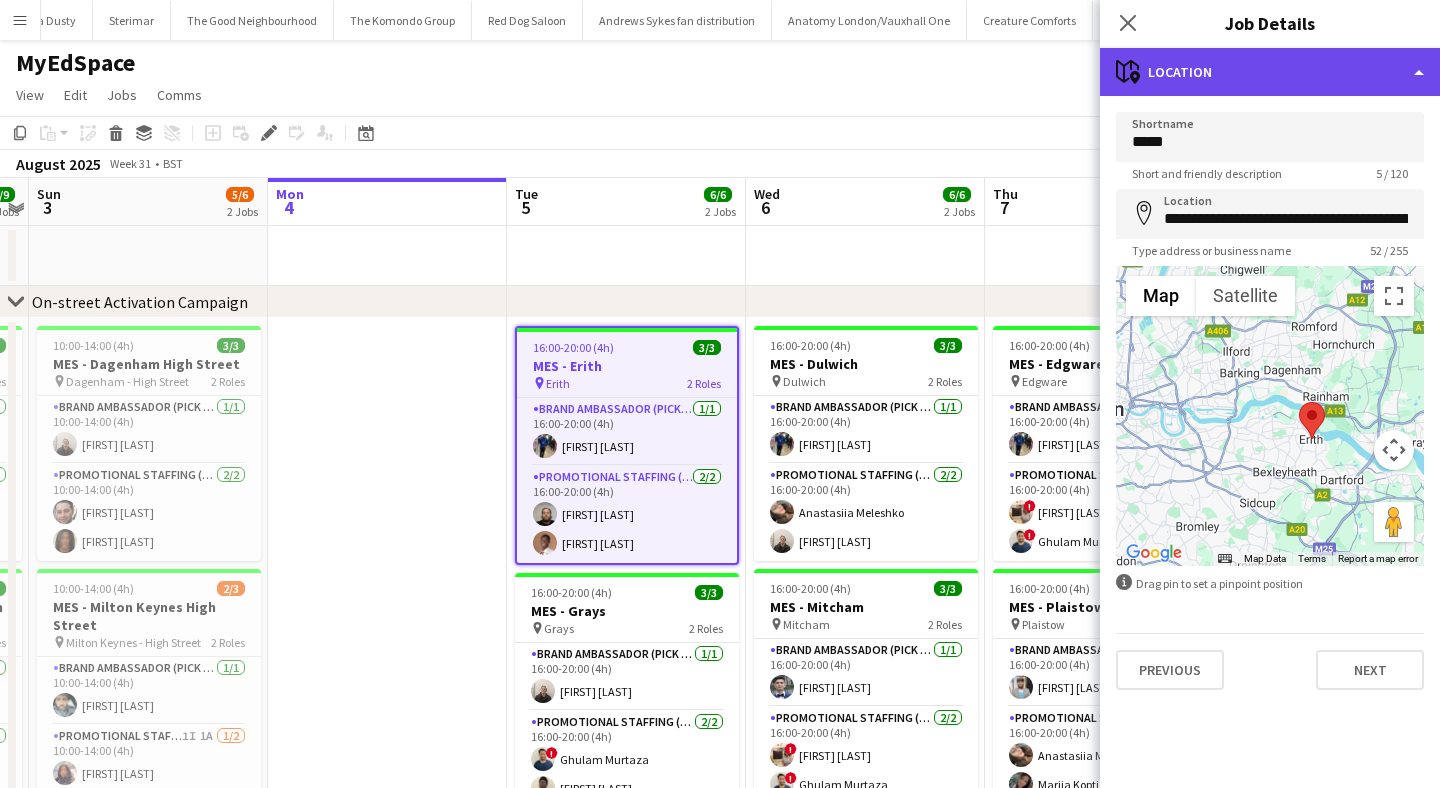 click on "maps-pin-1
Location" 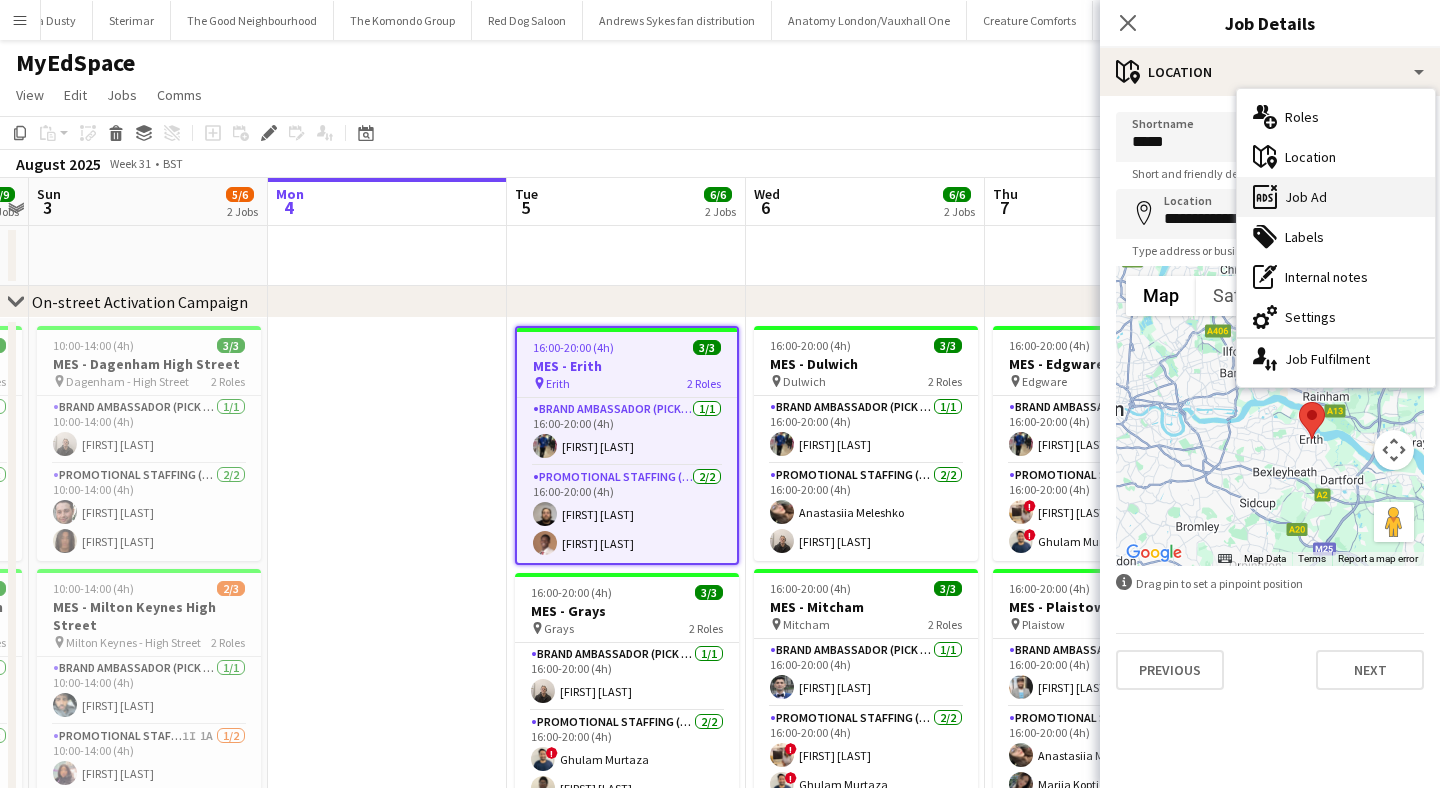 click on "ads-window
Job Ad" at bounding box center (1336, 197) 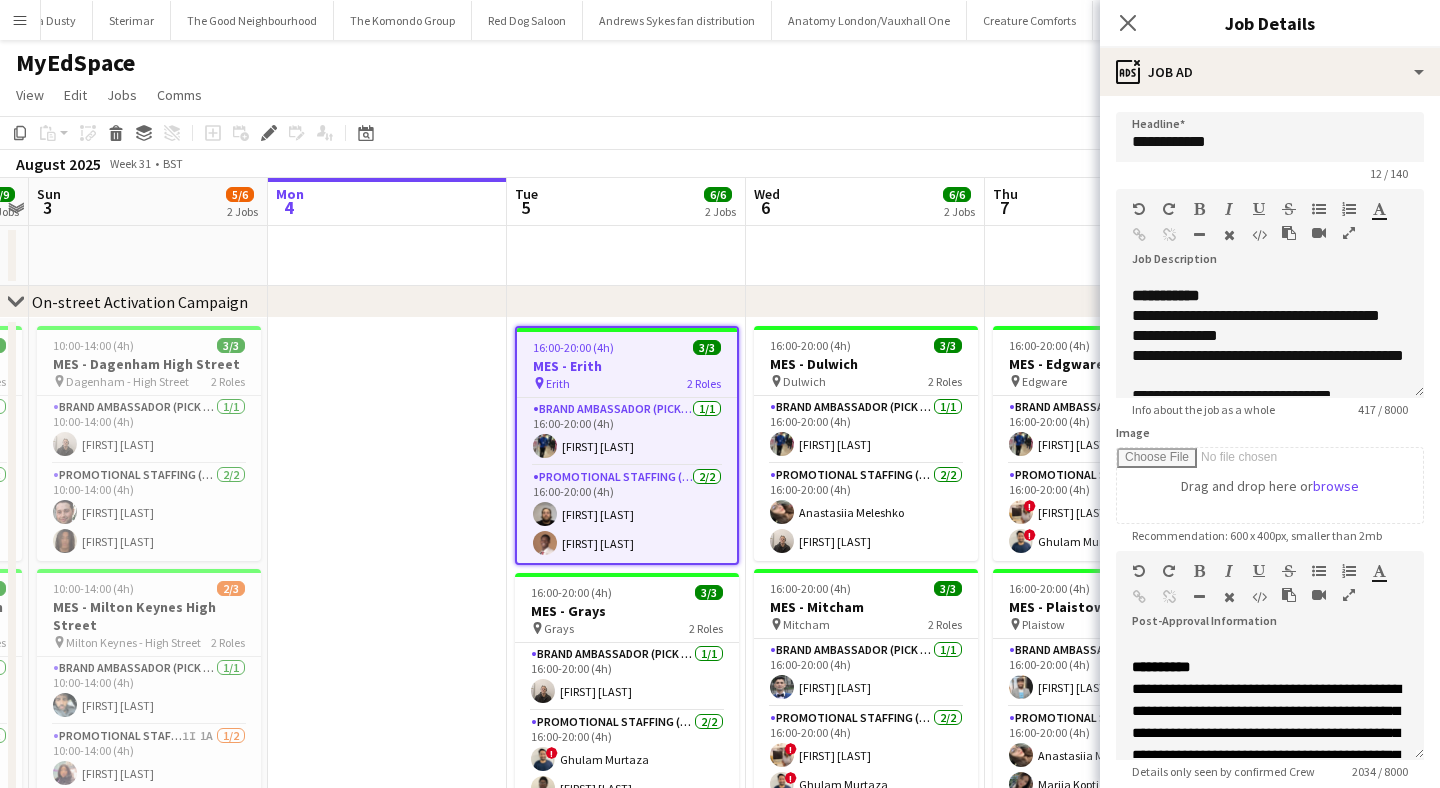 scroll, scrollTop: 236, scrollLeft: 0, axis: vertical 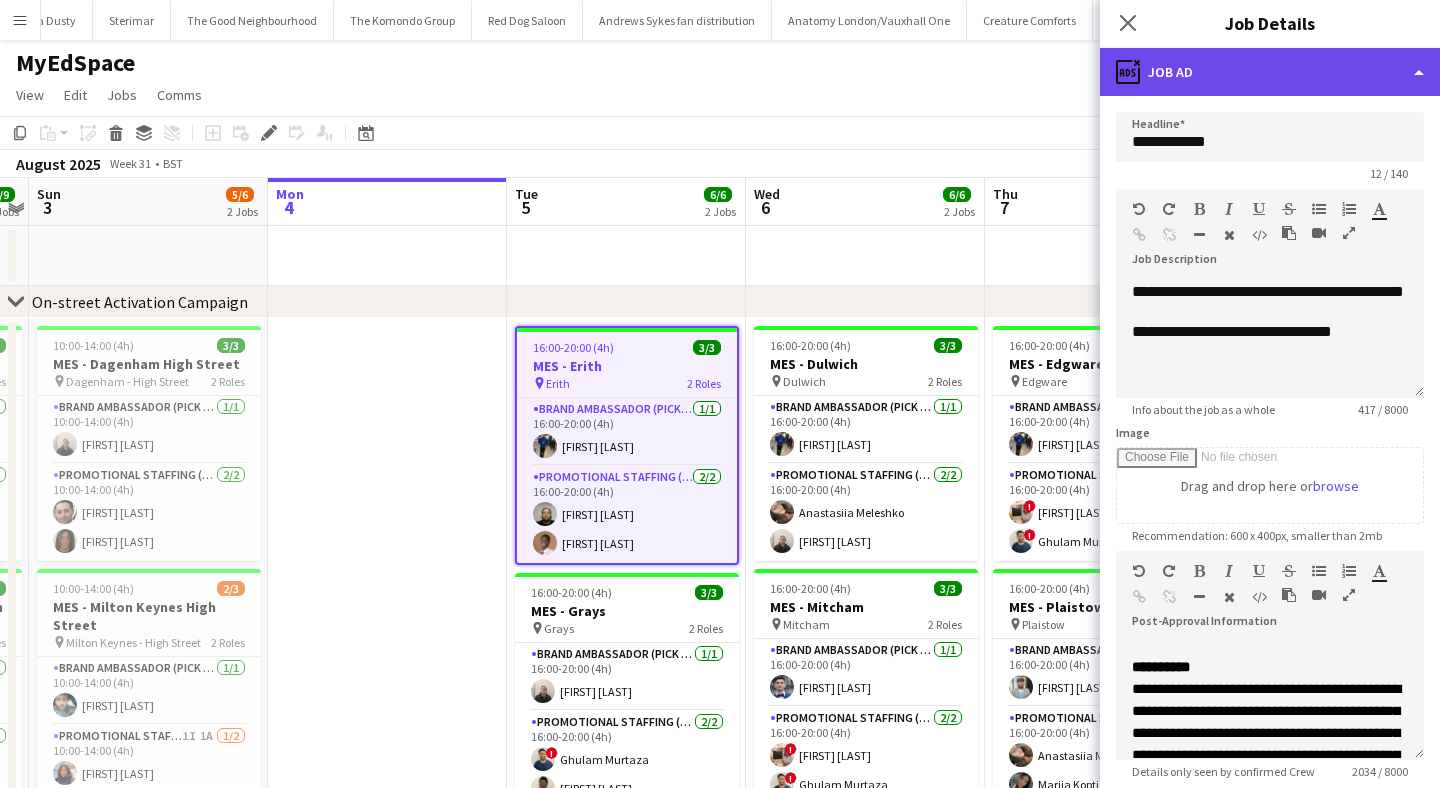 click on "ads-window
Job Ad" 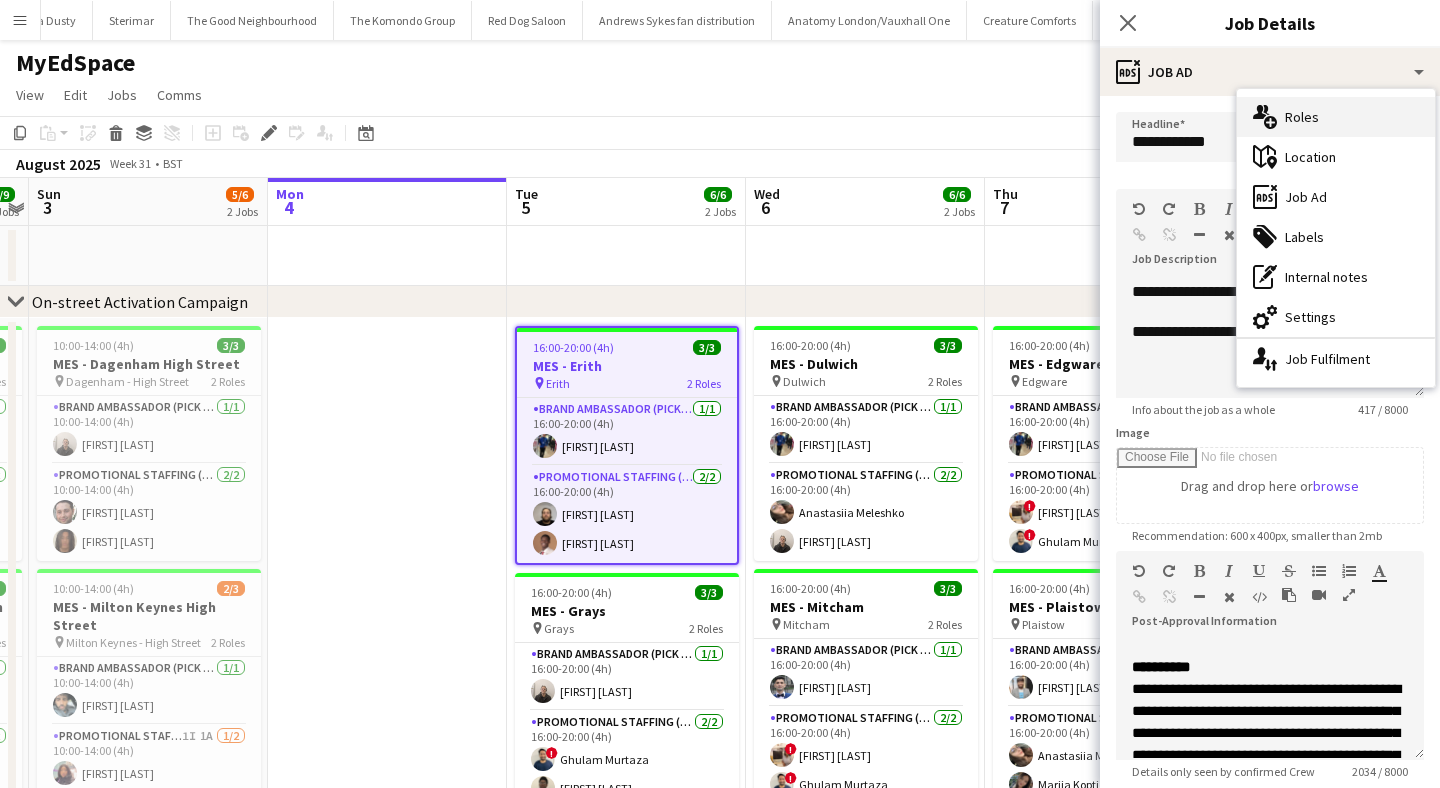 click on "multiple-users-add
Roles" at bounding box center (1336, 117) 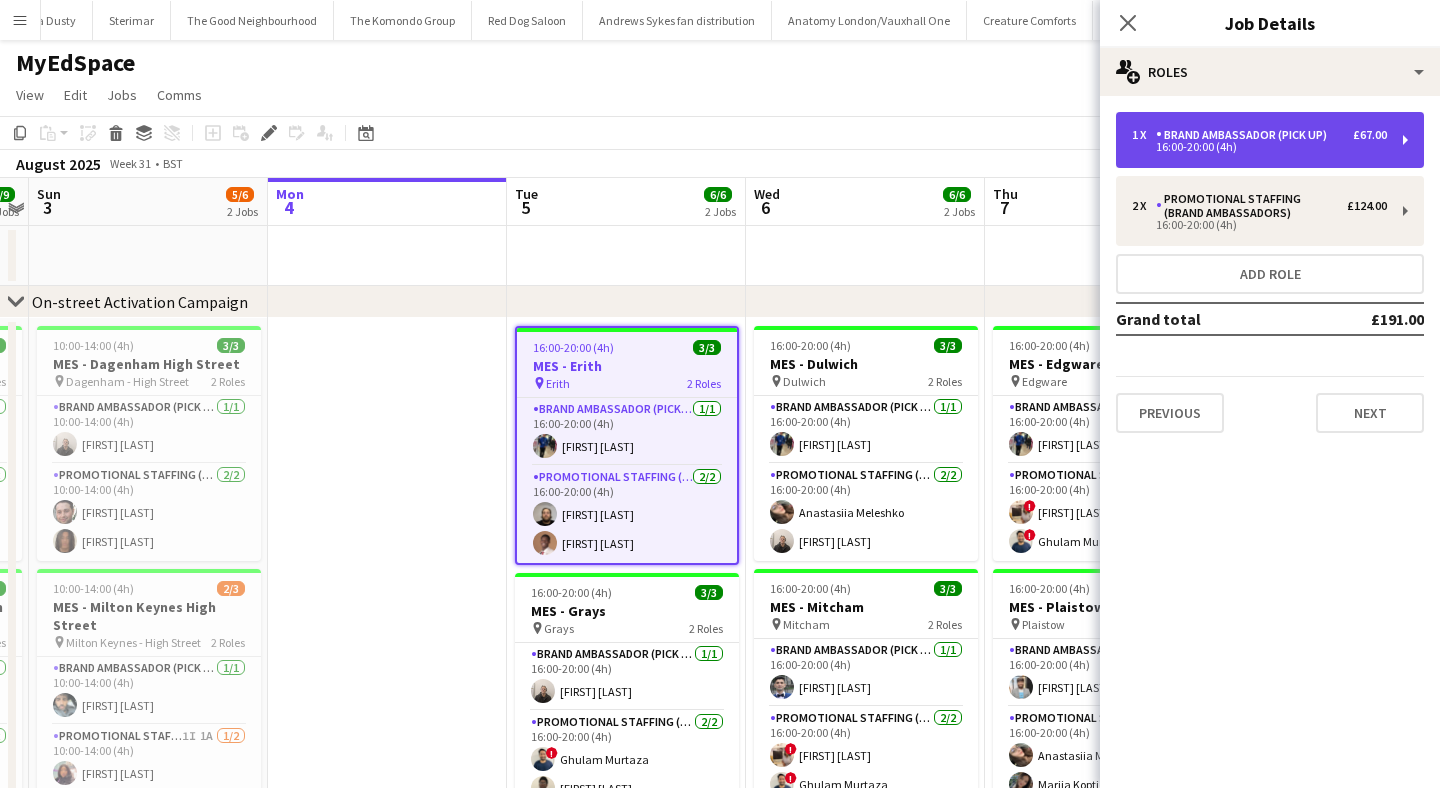 click on "16:00-20:00 (4h)" at bounding box center (1259, 147) 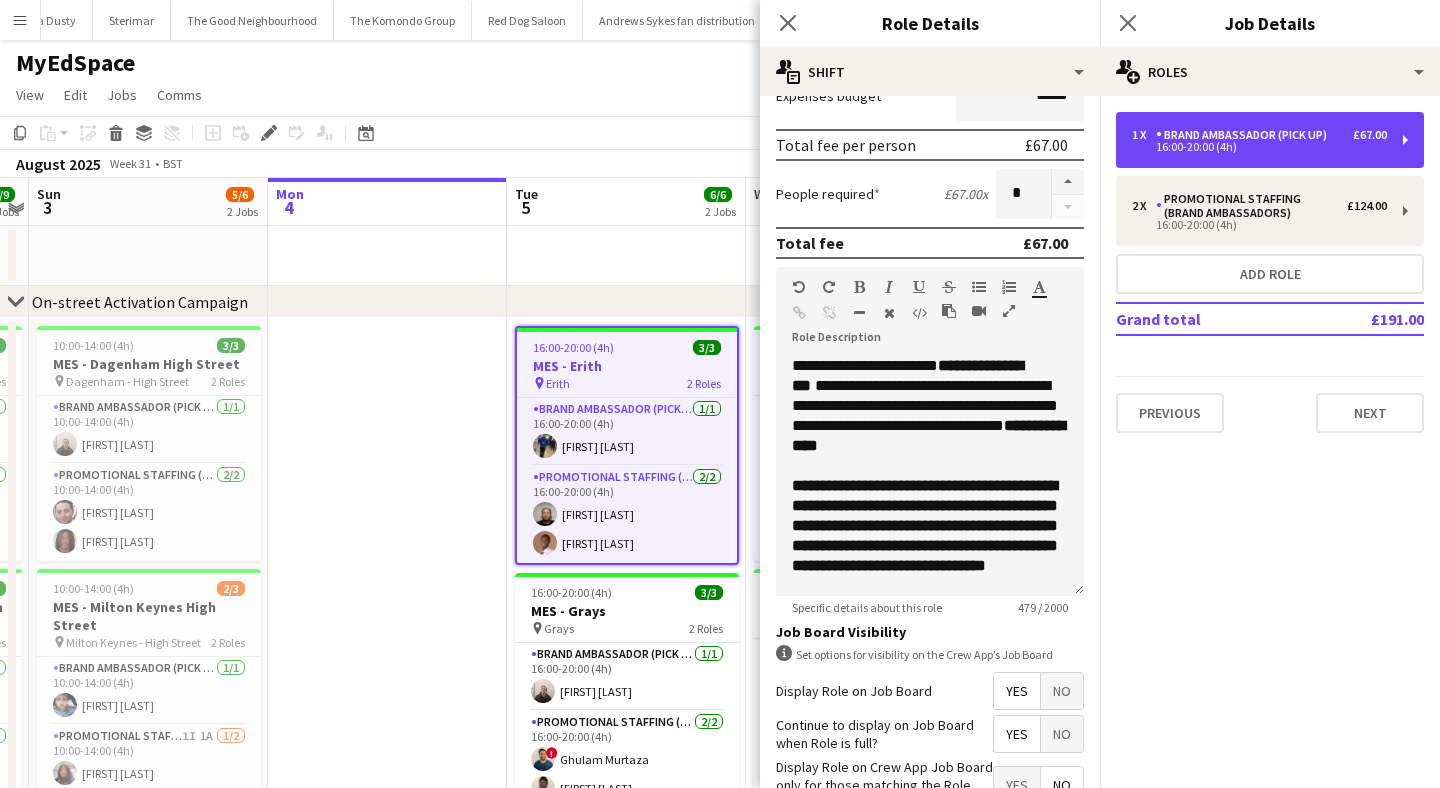 scroll, scrollTop: 448, scrollLeft: 0, axis: vertical 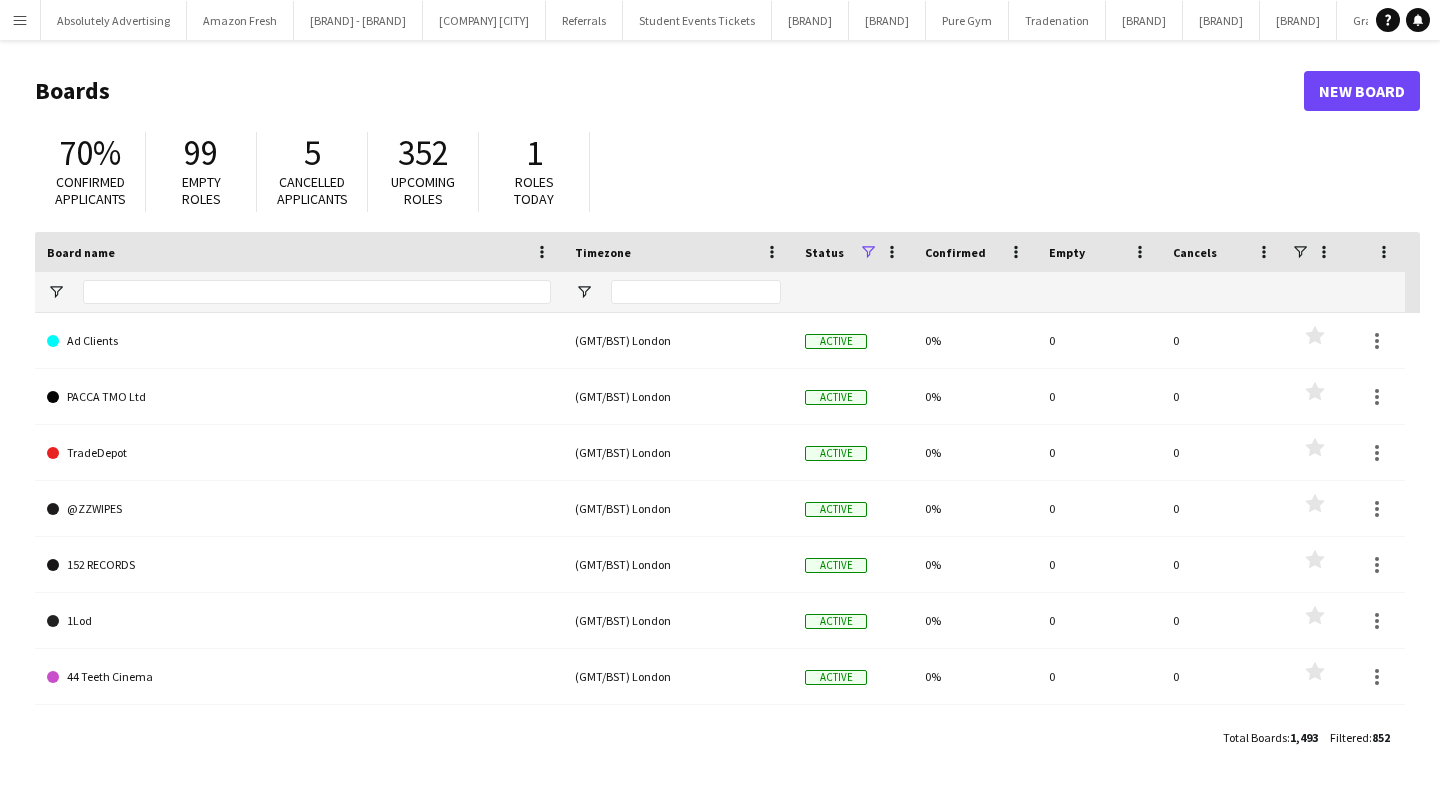 click on "Menu" at bounding box center (20, 20) 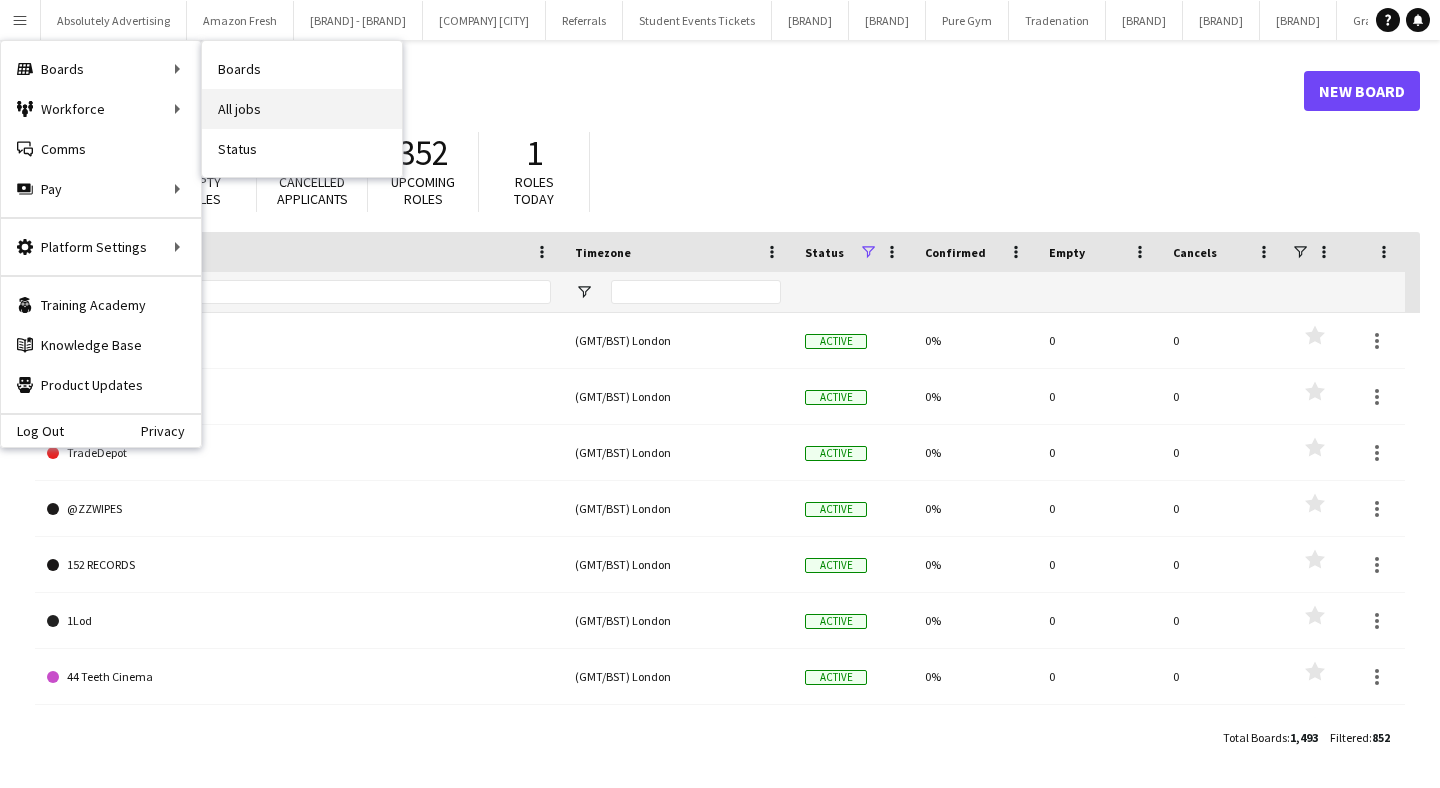click on "All jobs" at bounding box center (302, 109) 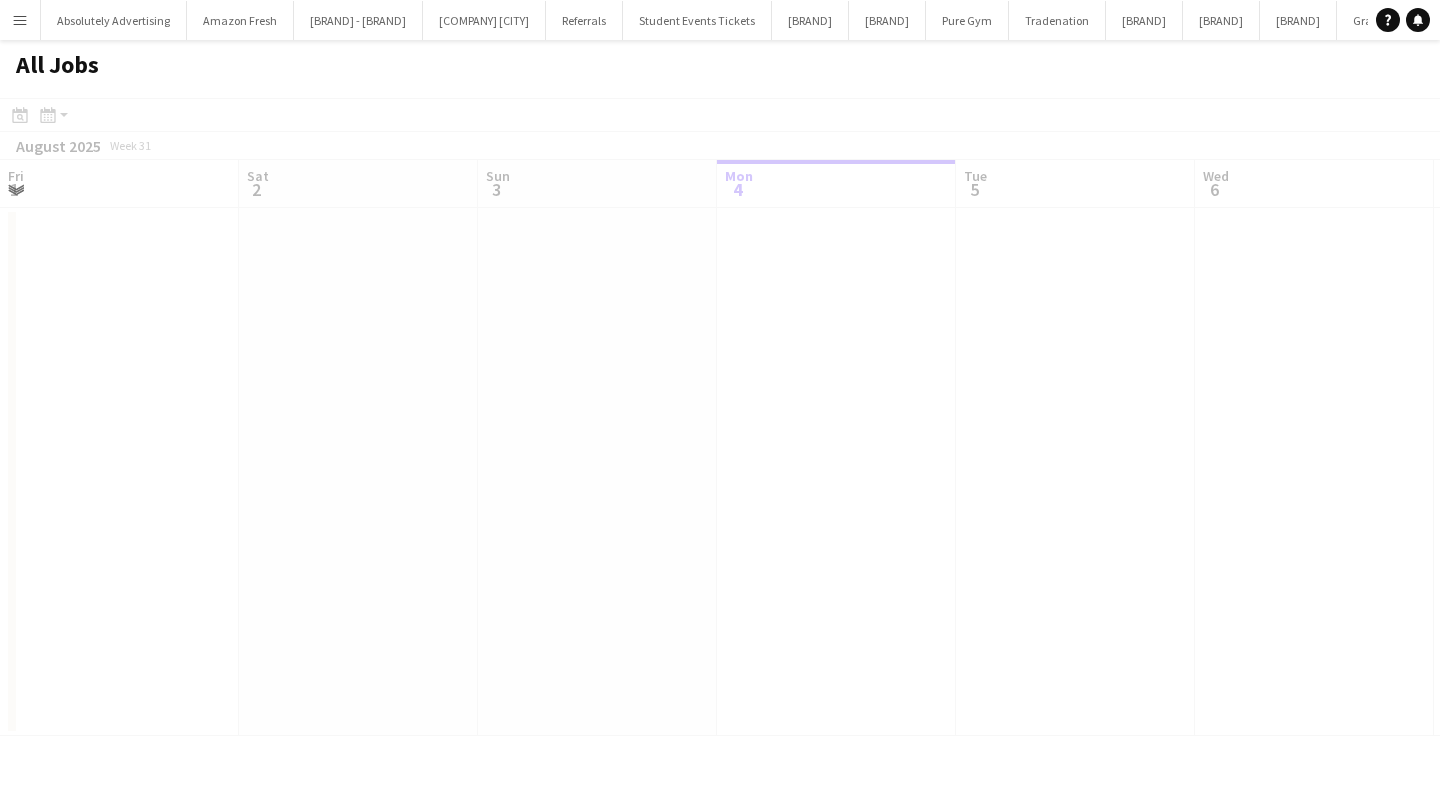 scroll, scrollTop: 0, scrollLeft: 478, axis: horizontal 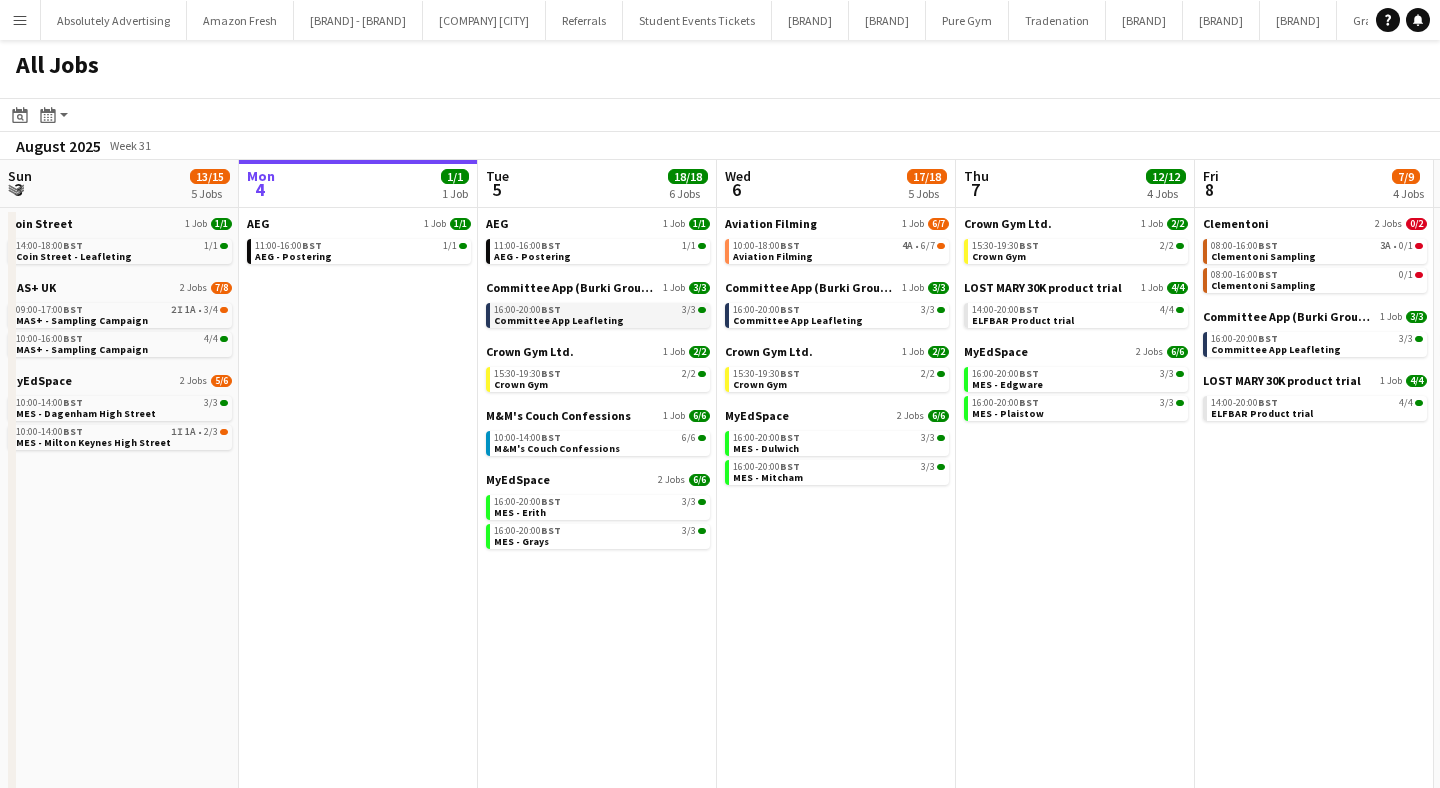 click on "Committee App Leafleting" at bounding box center (559, 320) 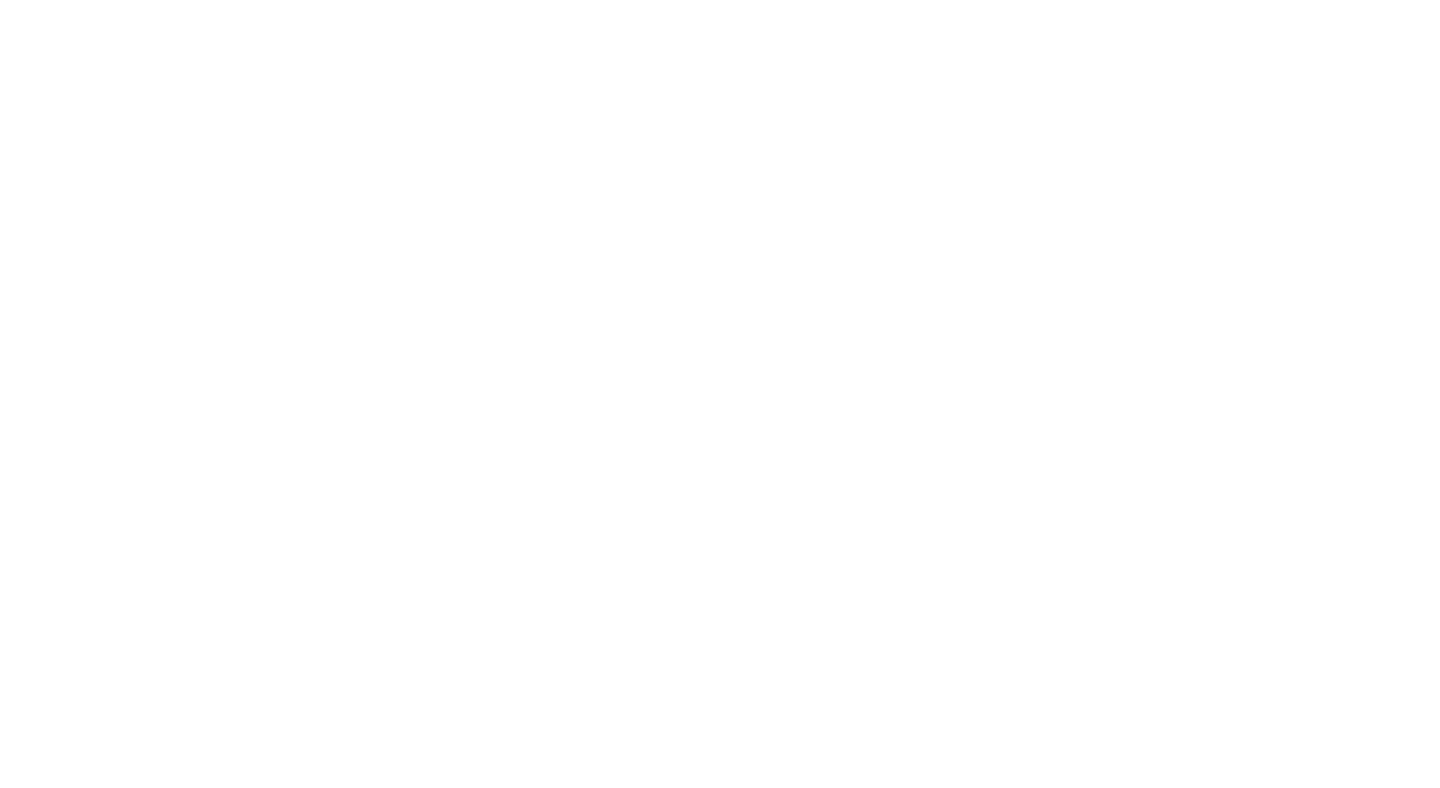 scroll, scrollTop: 0, scrollLeft: 0, axis: both 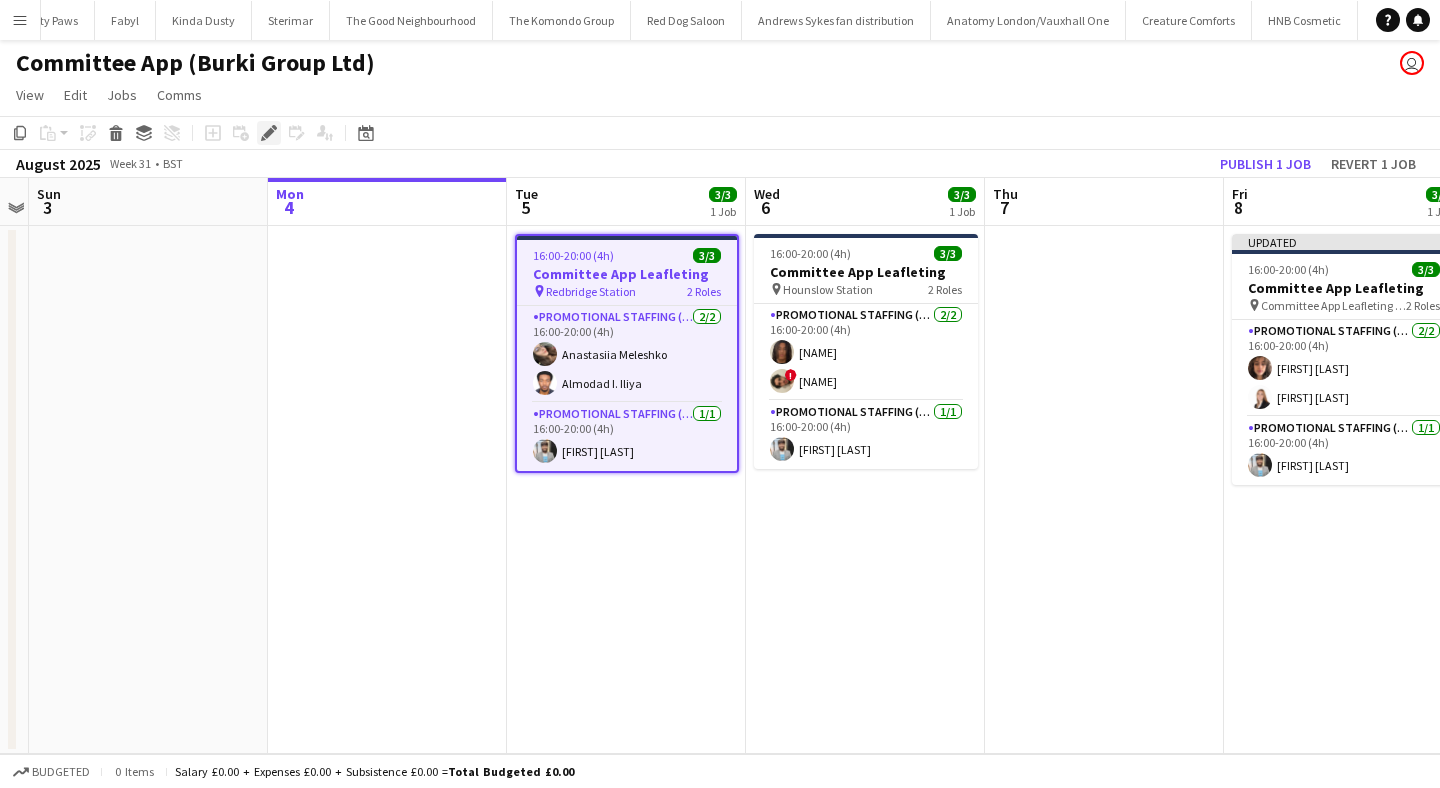 click 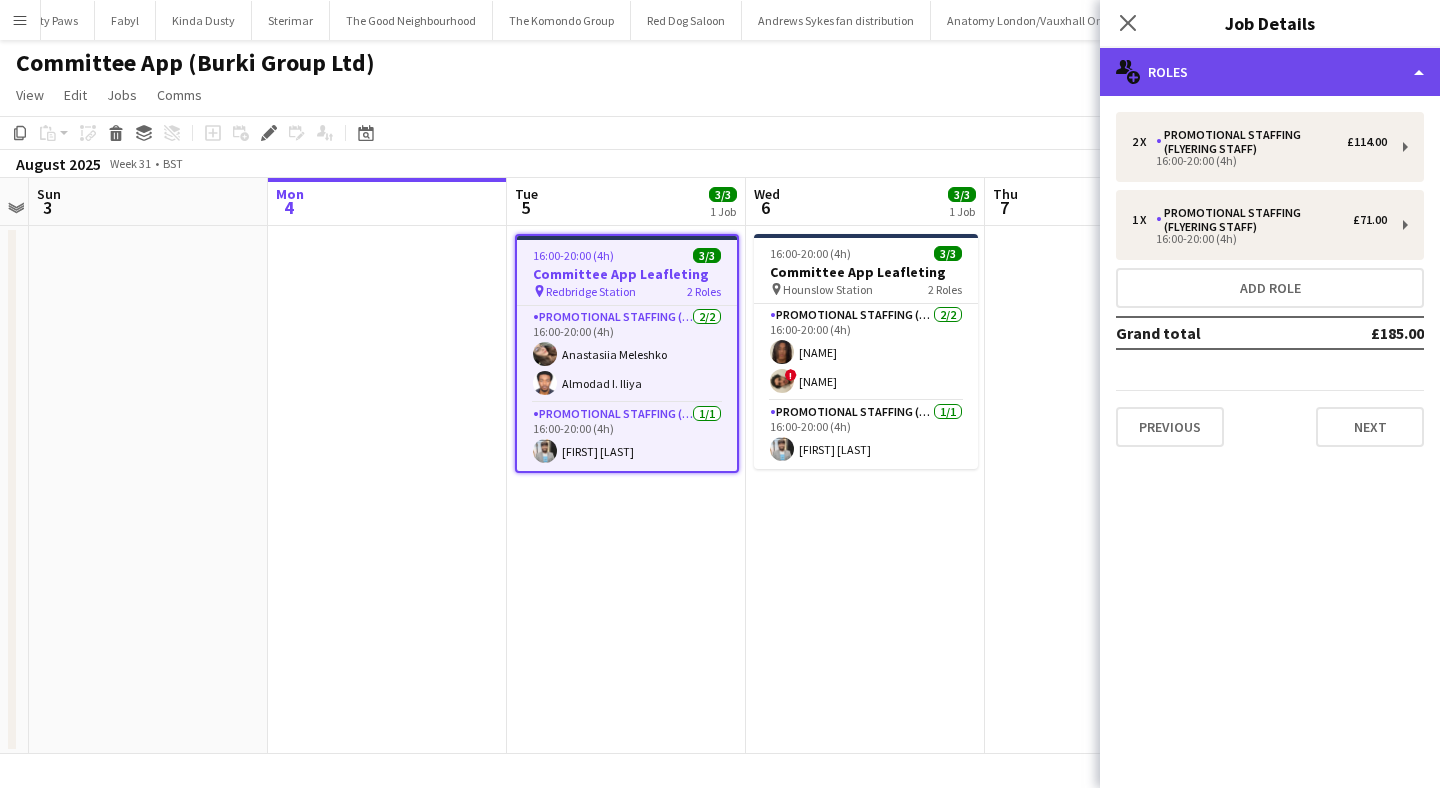 click on "multiple-users-add
Roles" 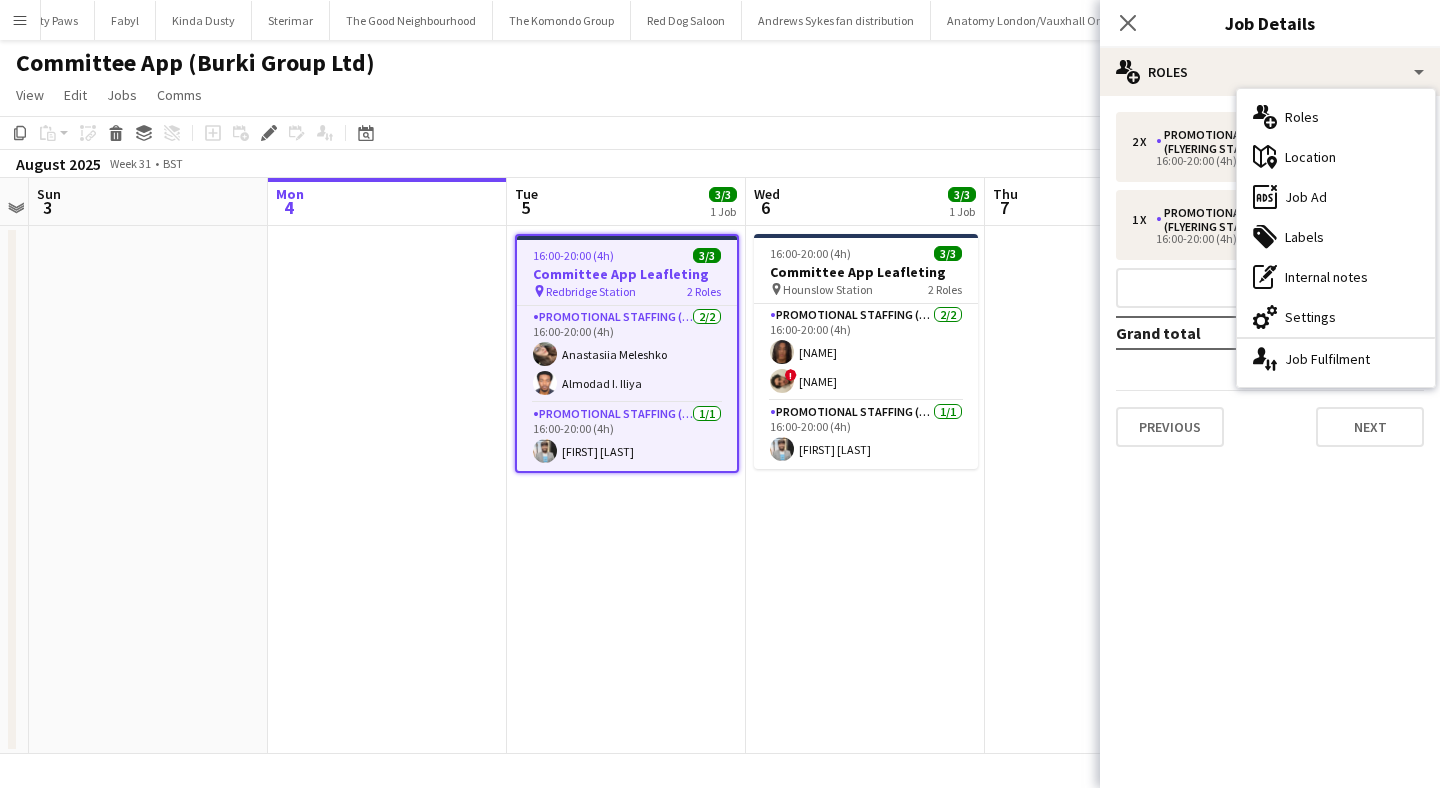click at bounding box center [1104, 490] 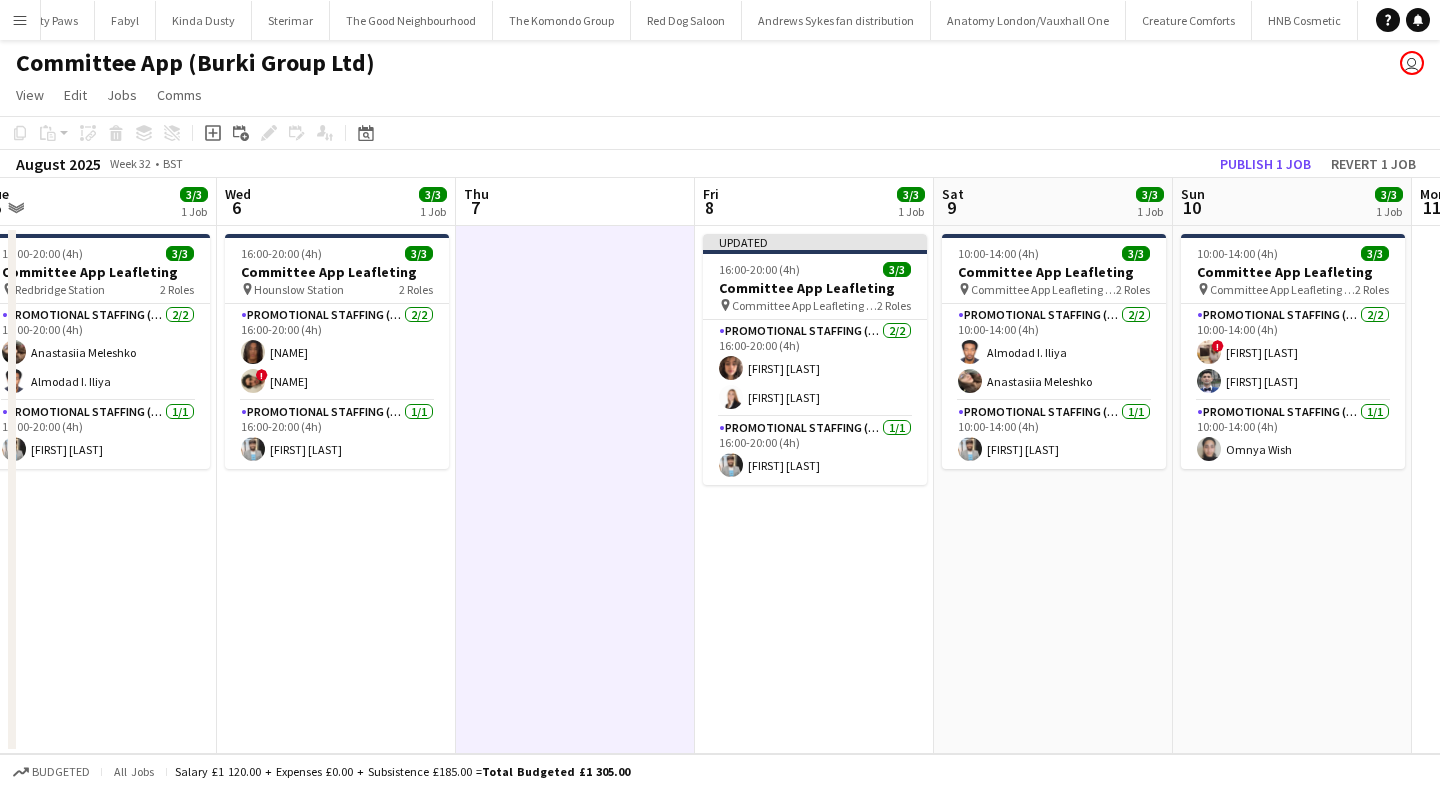 scroll, scrollTop: 0, scrollLeft: 985, axis: horizontal 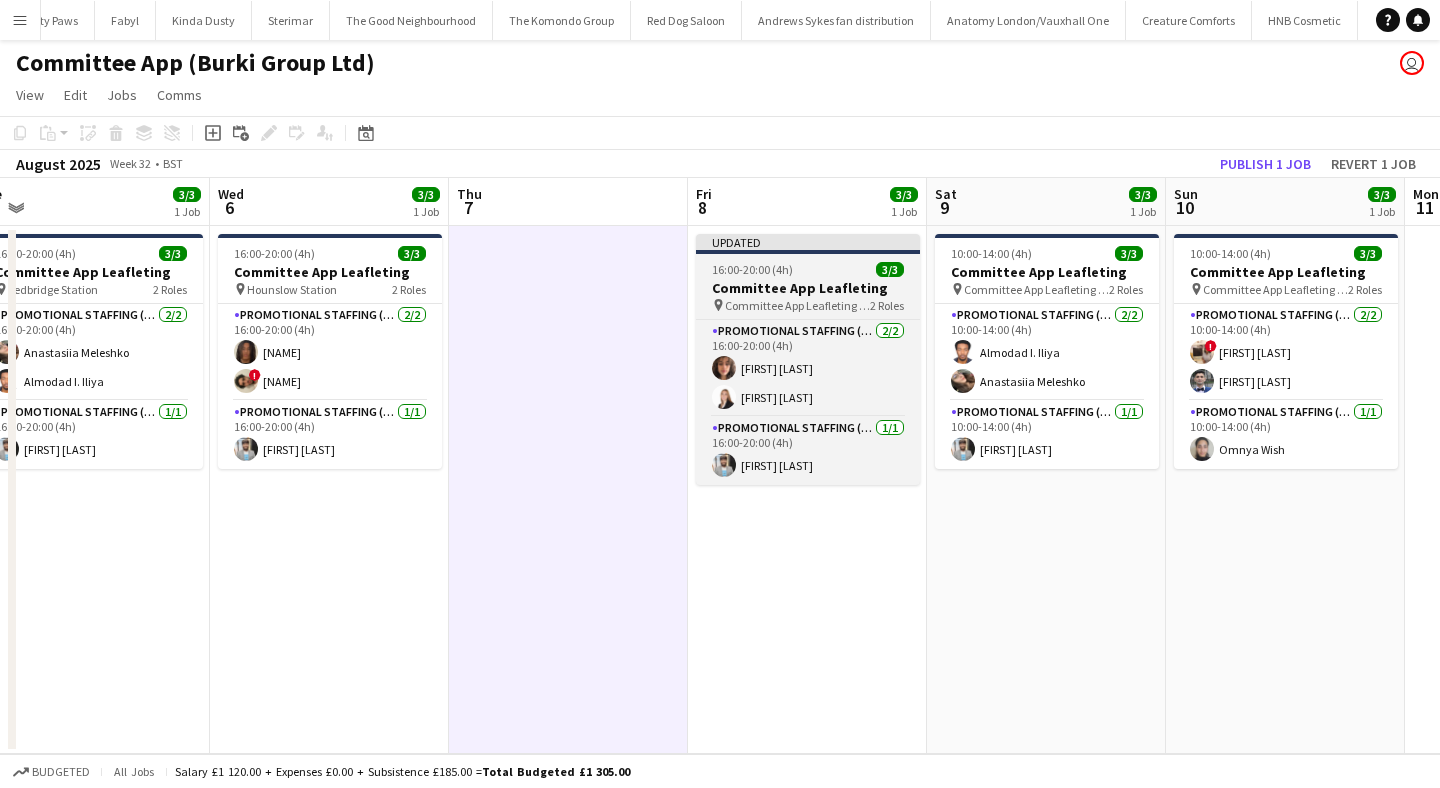 click on "Committee App Leafleting" at bounding box center [808, 288] 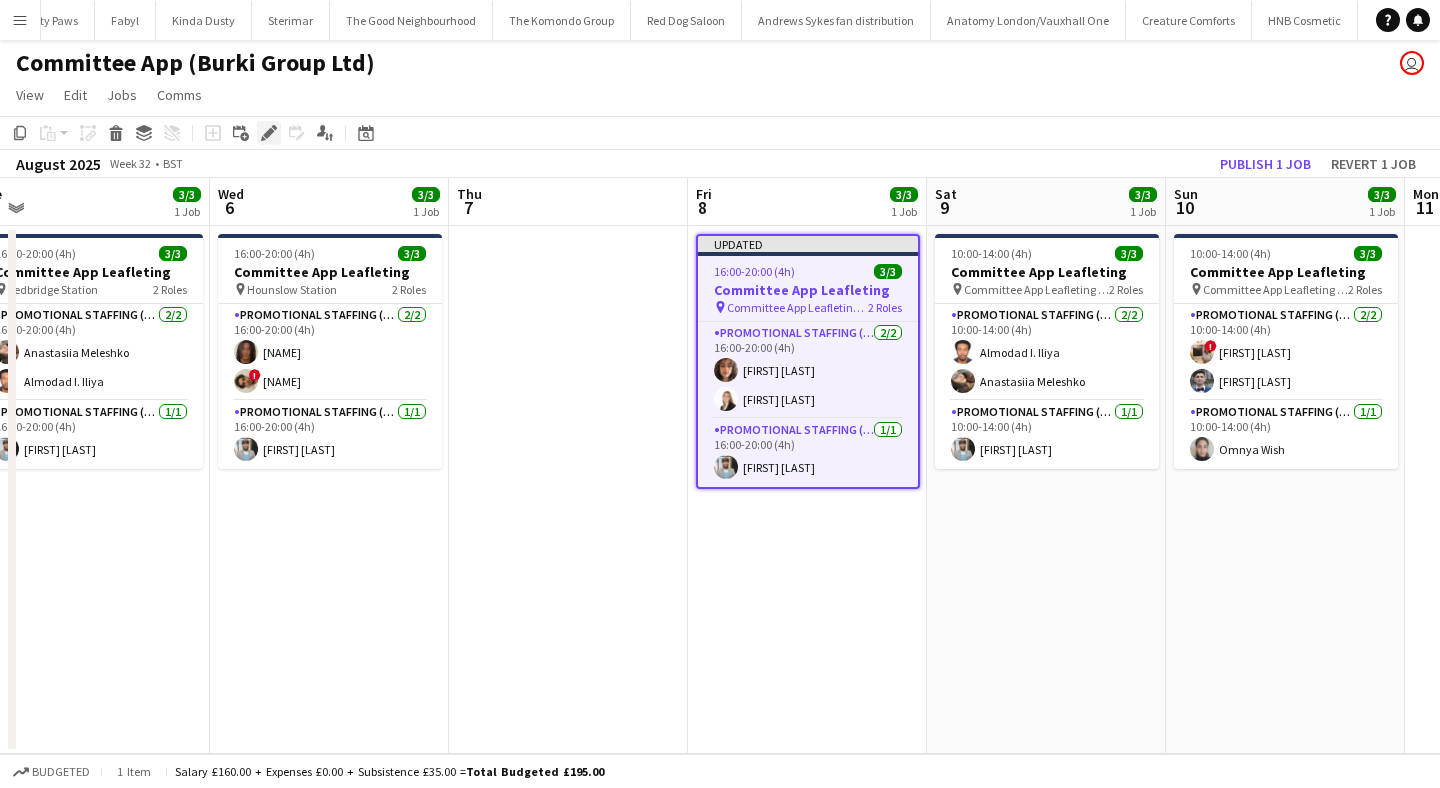 click on "Edit" 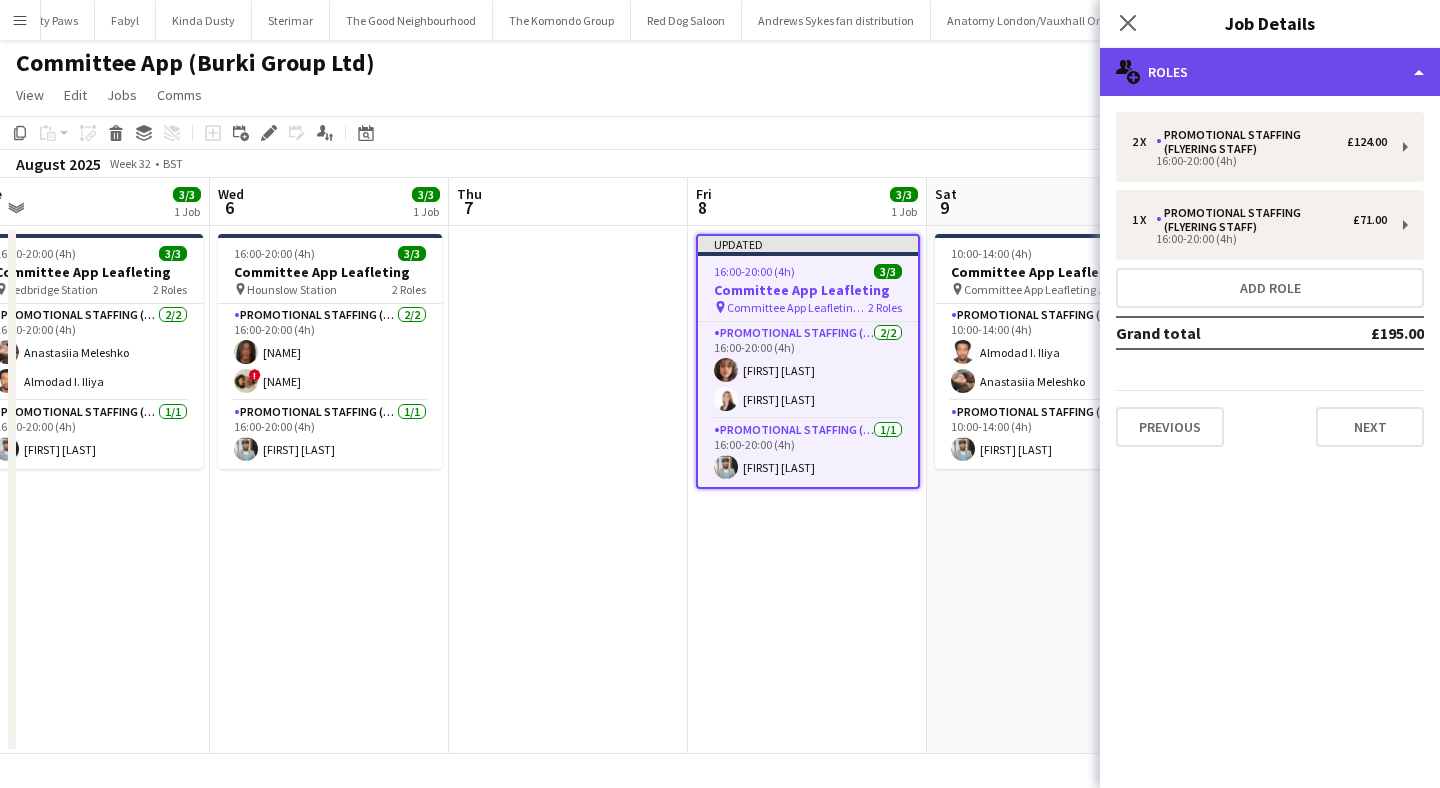 click on "multiple-users-add
Roles" 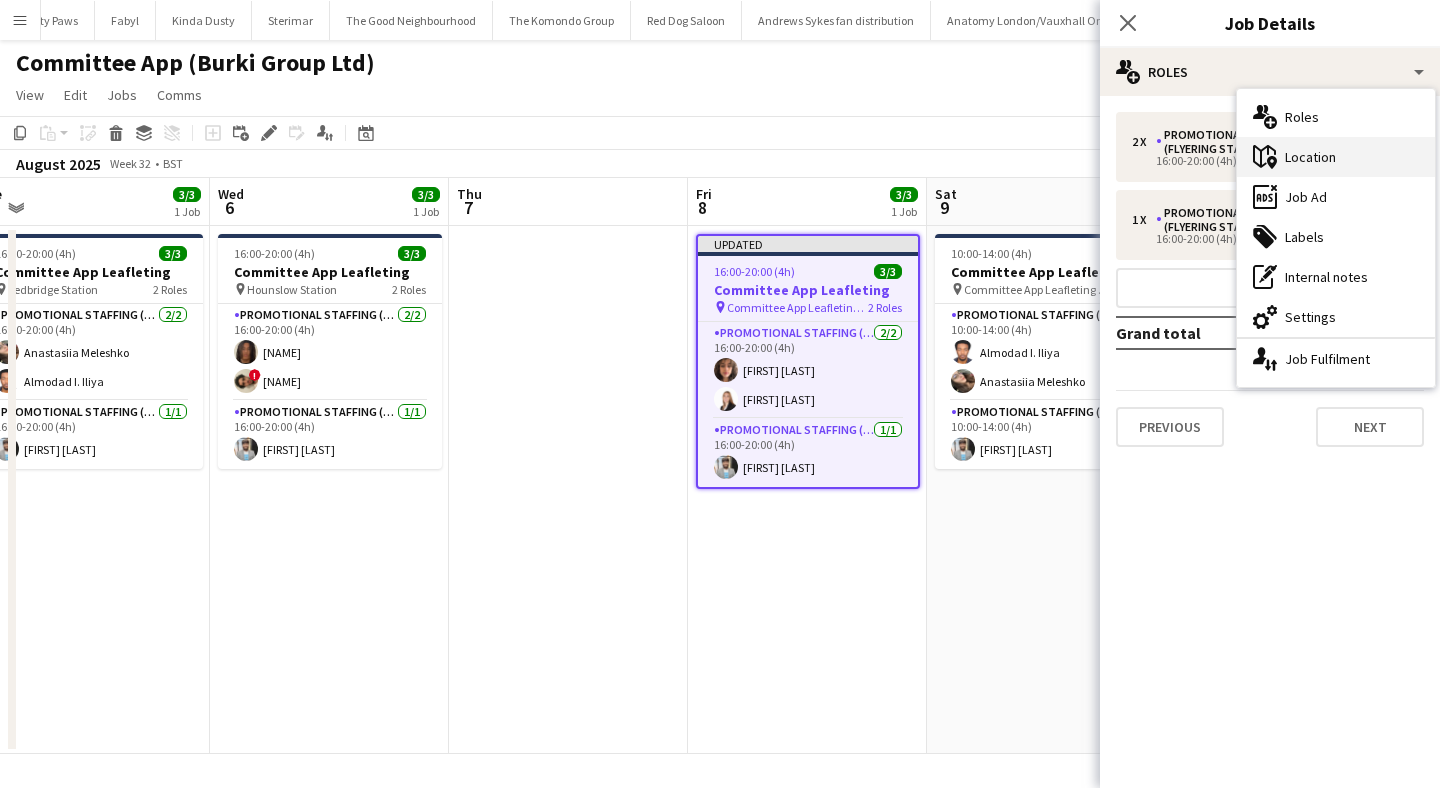 click on "maps-pin-1
Location" at bounding box center (1336, 157) 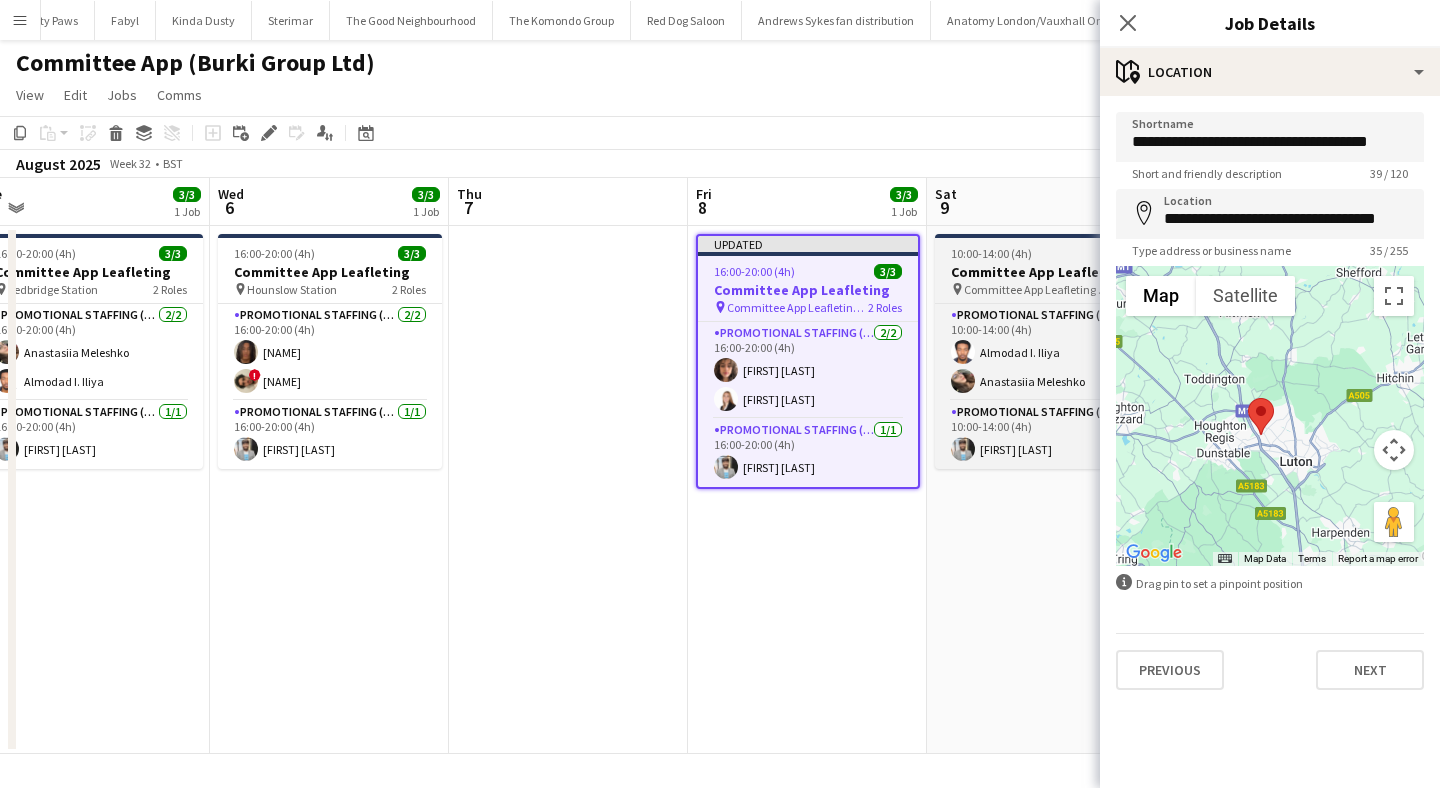 click on "10:00-14:00 (4h)    3/3   Committee App Leafleting
pin
Committee App Leafleting (Newham/Eastham)   2 Roles   Promotional Staffing (Flyering Staff)   2/2   10:00-14:00 (4h)
Almodad I. Iliya Anastasiia Meleshko  Promotional Staffing (Flyering Staff)   1/1   10:00-14:00 (4h)
Abhishek Rayewar" at bounding box center [1047, 351] 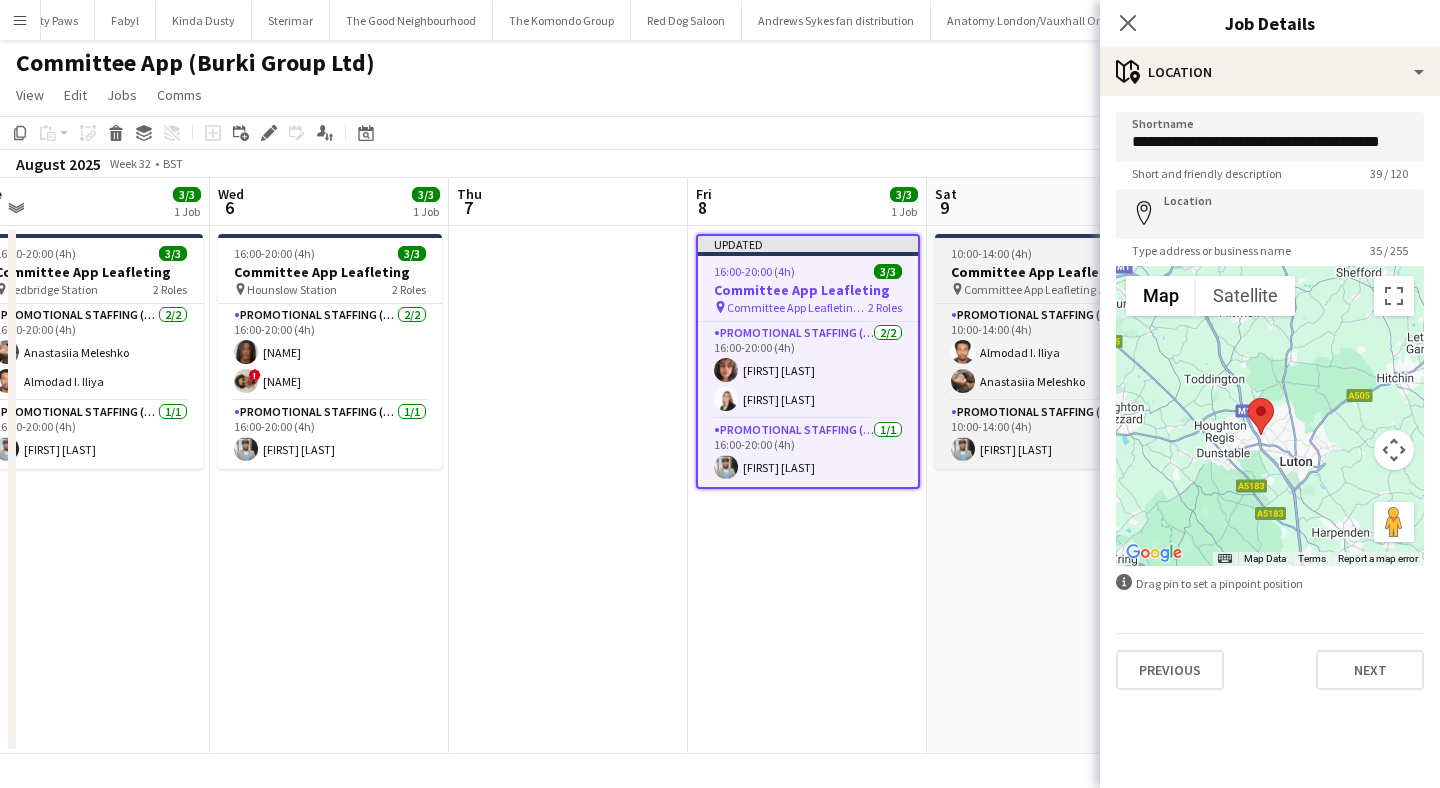 type on "**********" 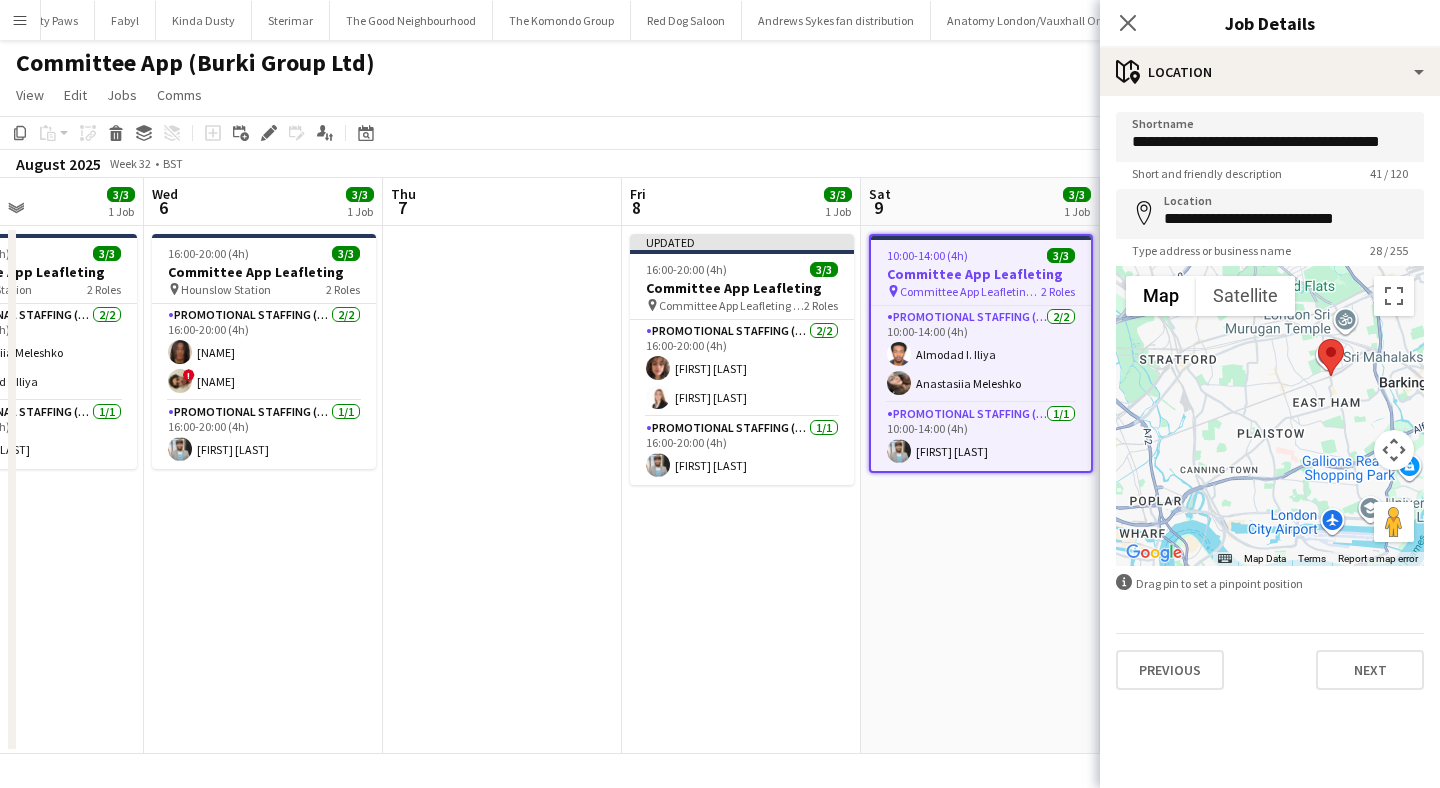 scroll, scrollTop: 0, scrollLeft: 603, axis: horizontal 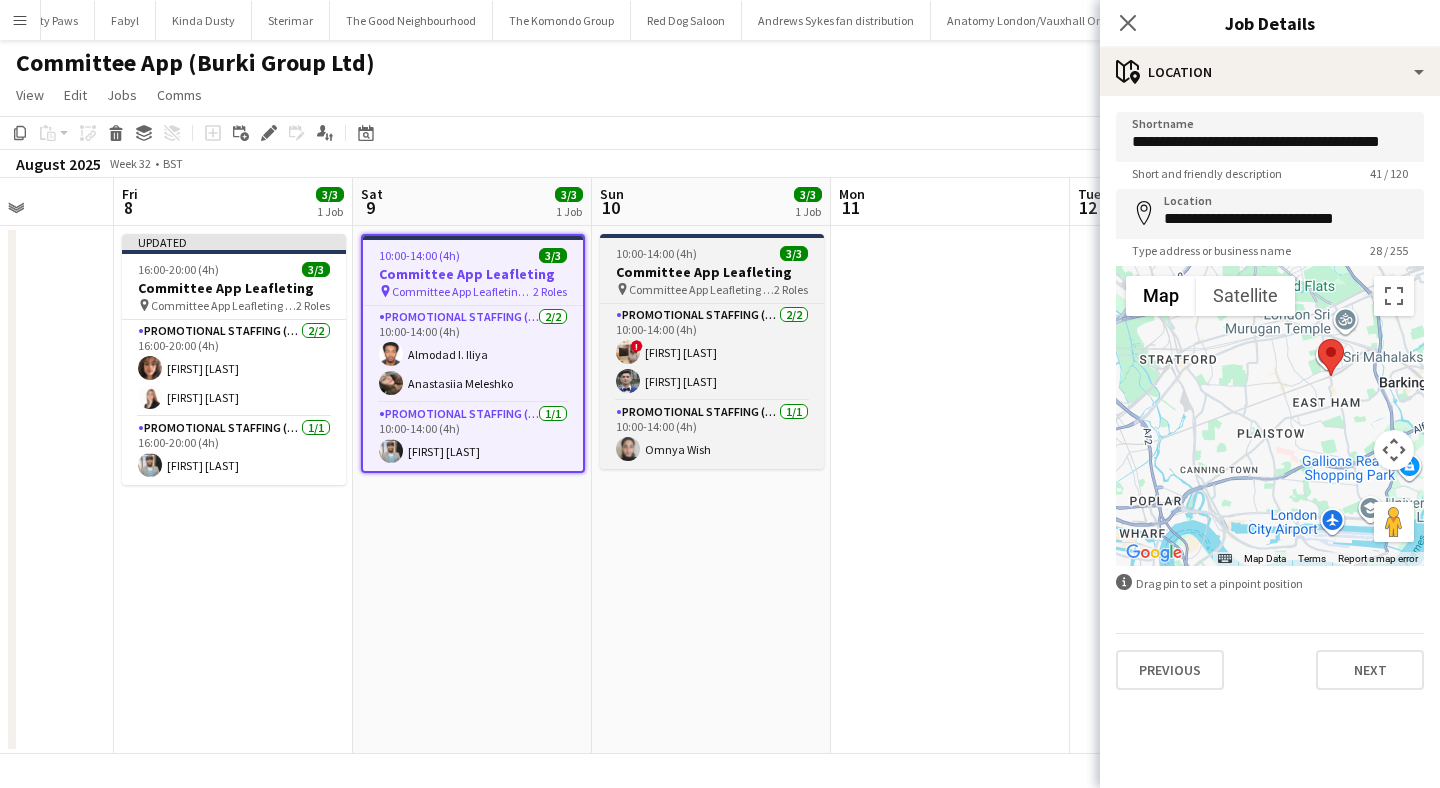 click on "10:00-14:00 (4h)    3/3" at bounding box center (712, 253) 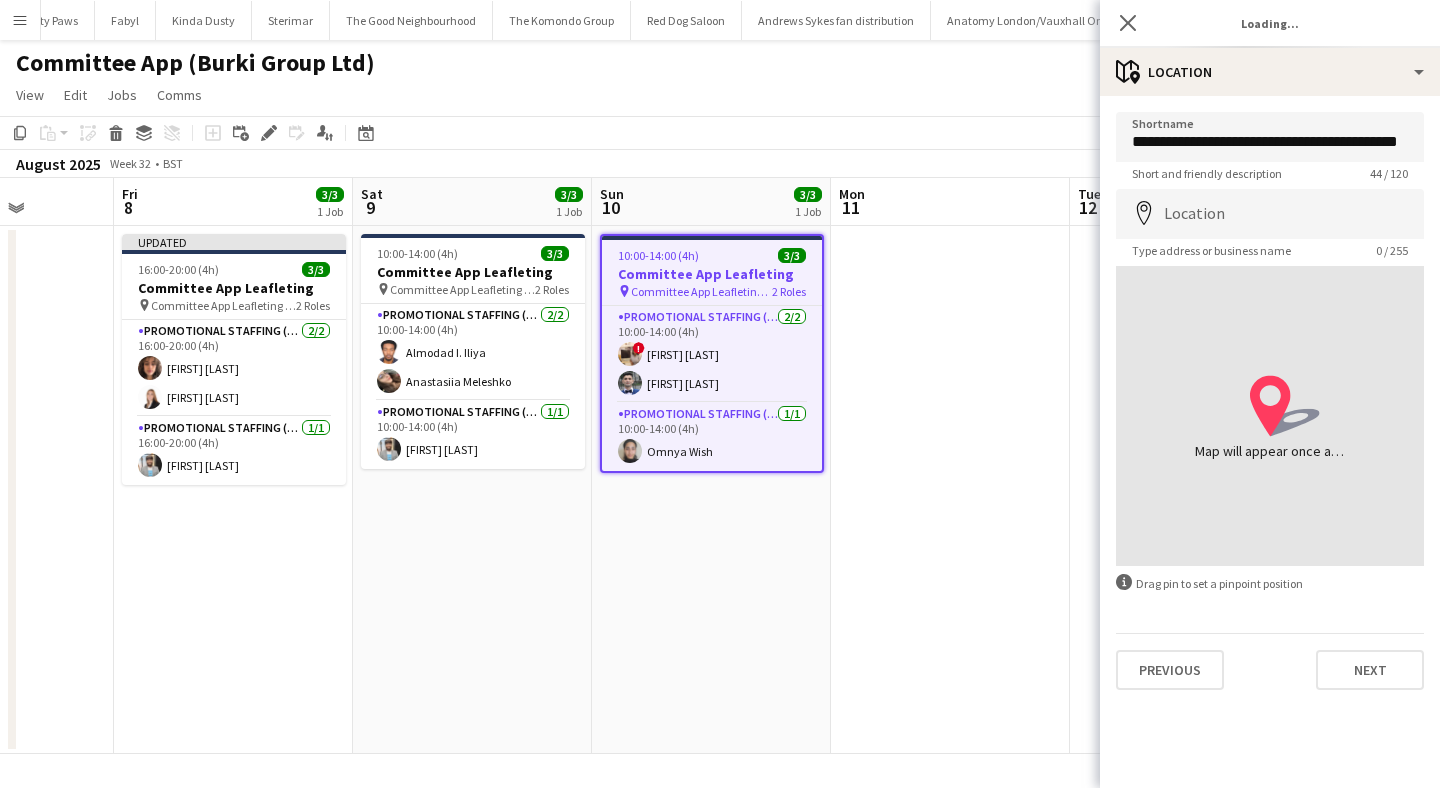 type on "**********" 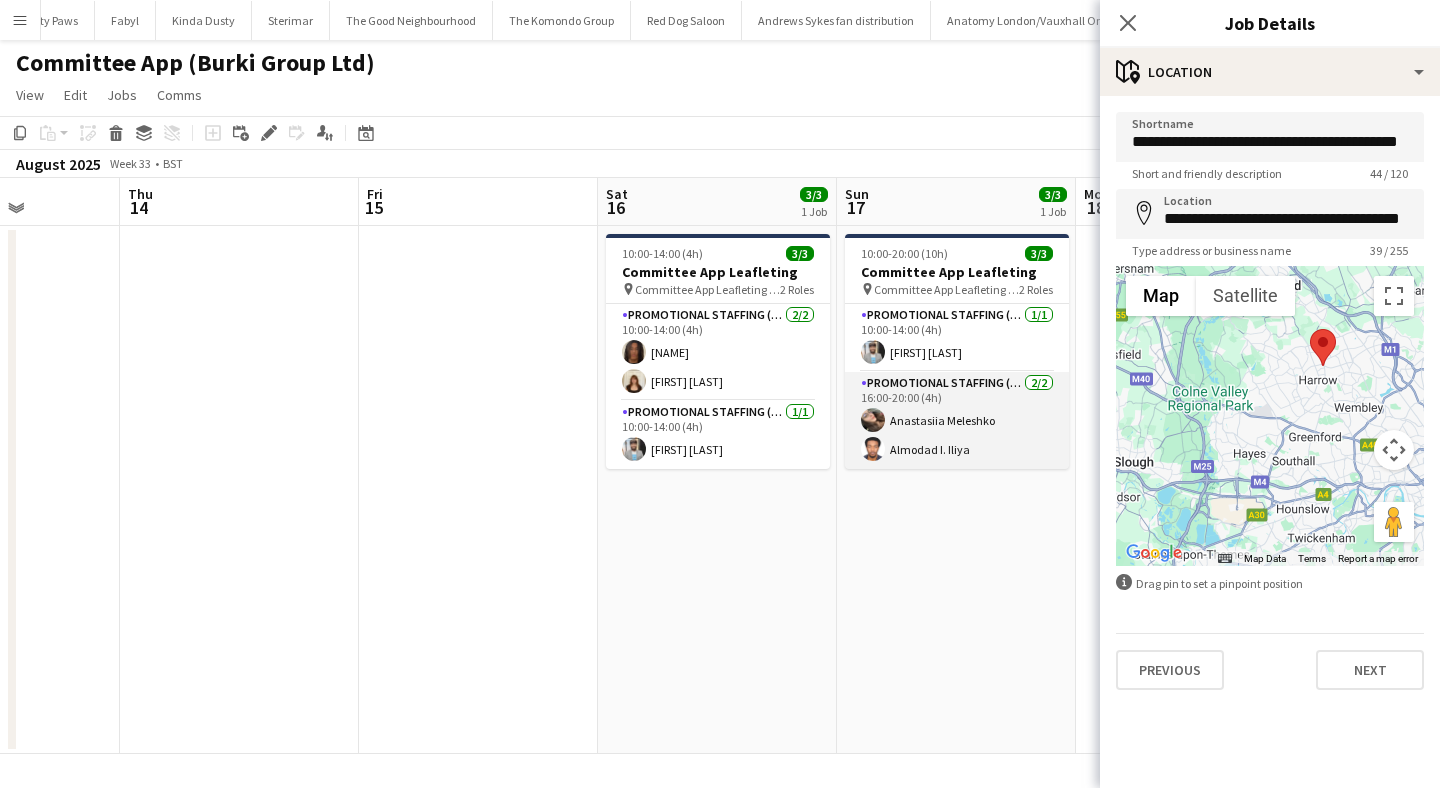 scroll, scrollTop: 0, scrollLeft: 663, axis: horizontal 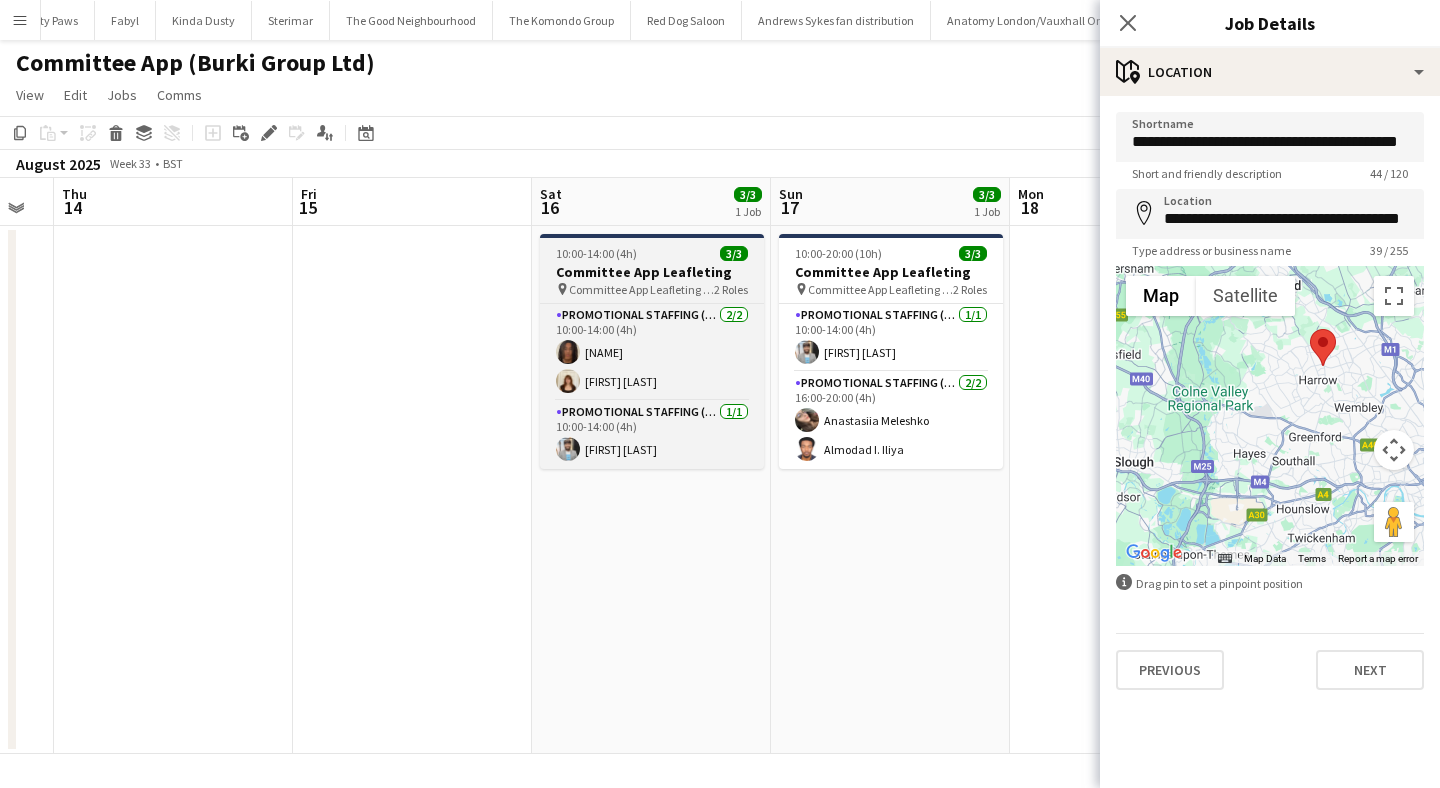 click on "10:00-14:00 (4h)" at bounding box center (596, 253) 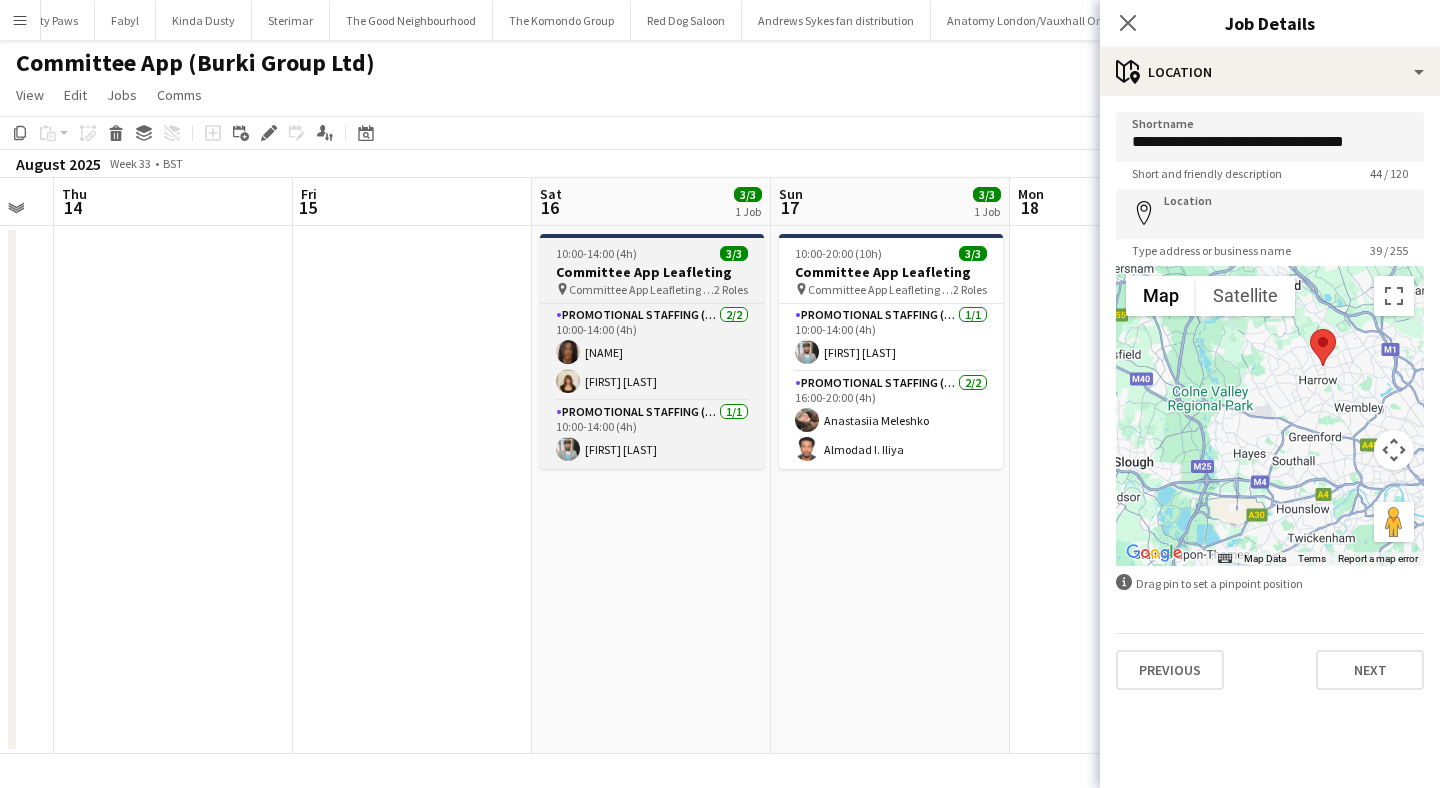 type on "**********" 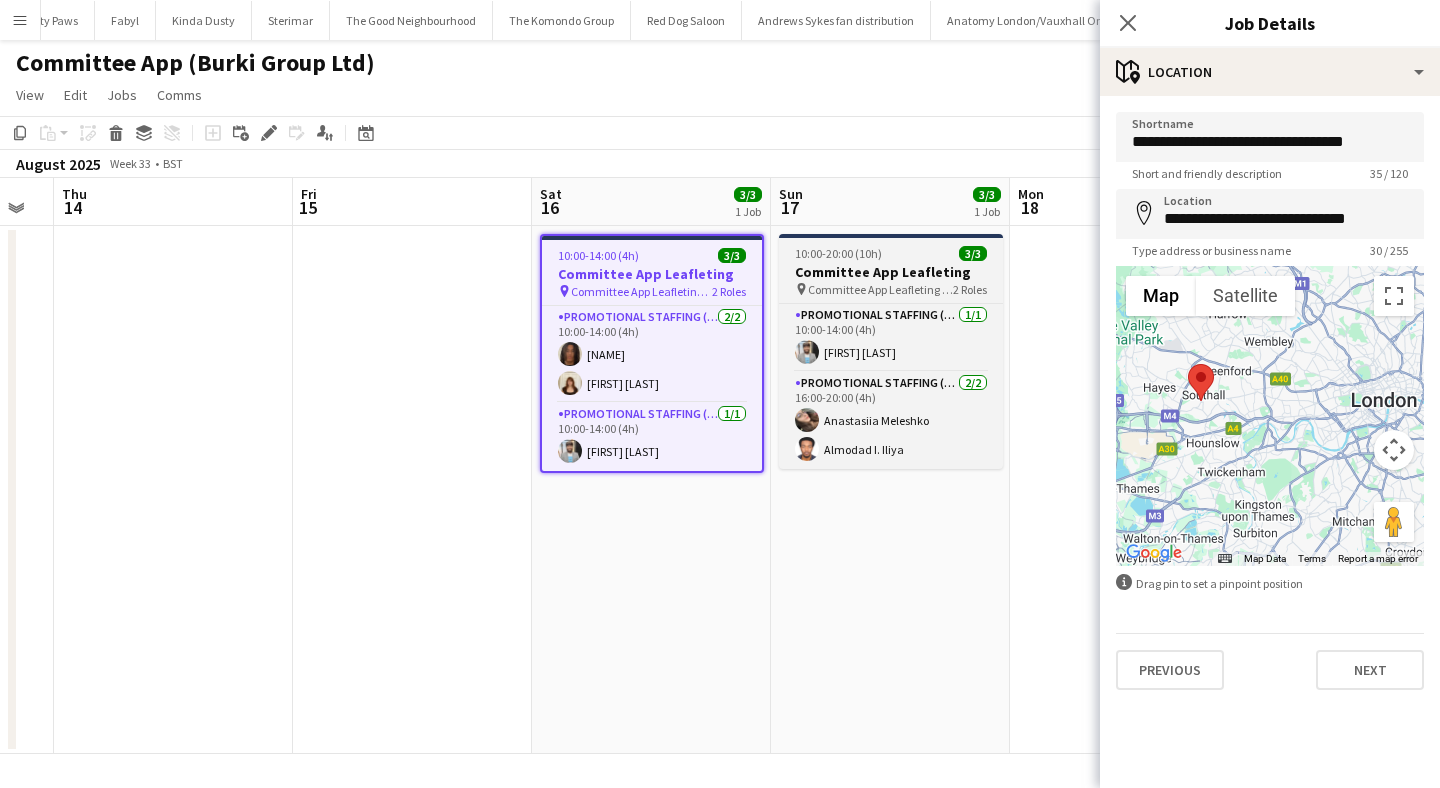 click on "Committee App Leafleting" at bounding box center [891, 272] 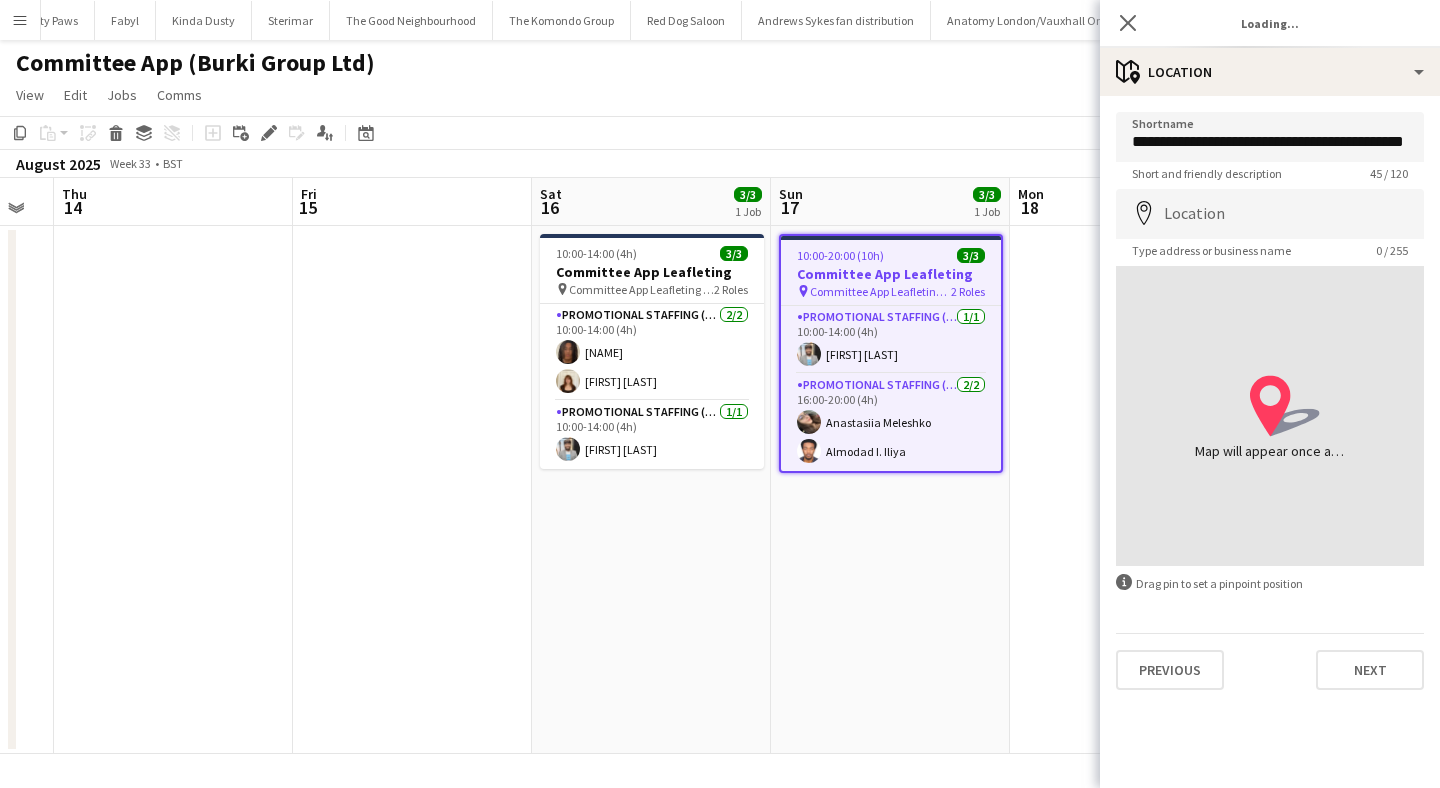 type on "**********" 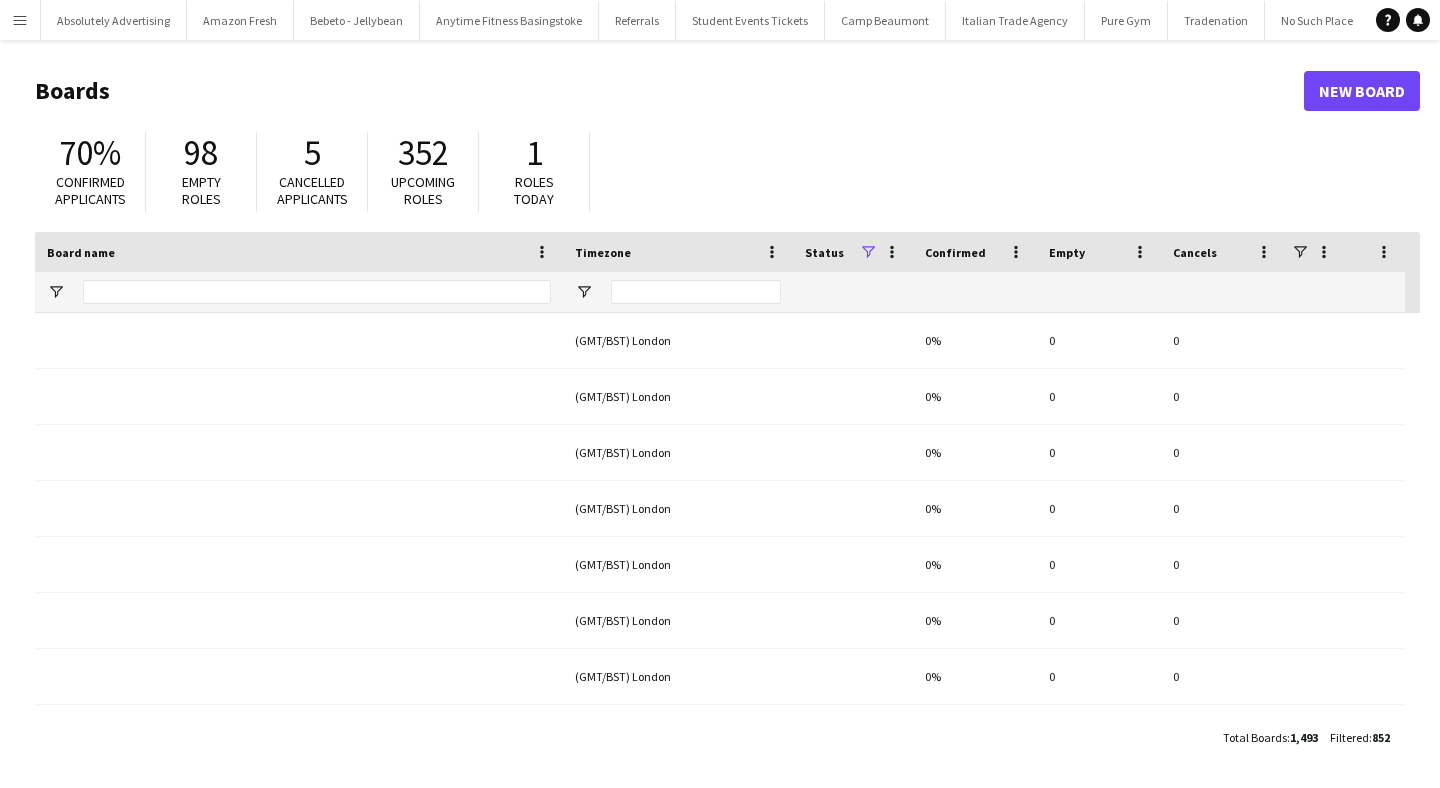 scroll, scrollTop: 0, scrollLeft: 0, axis: both 